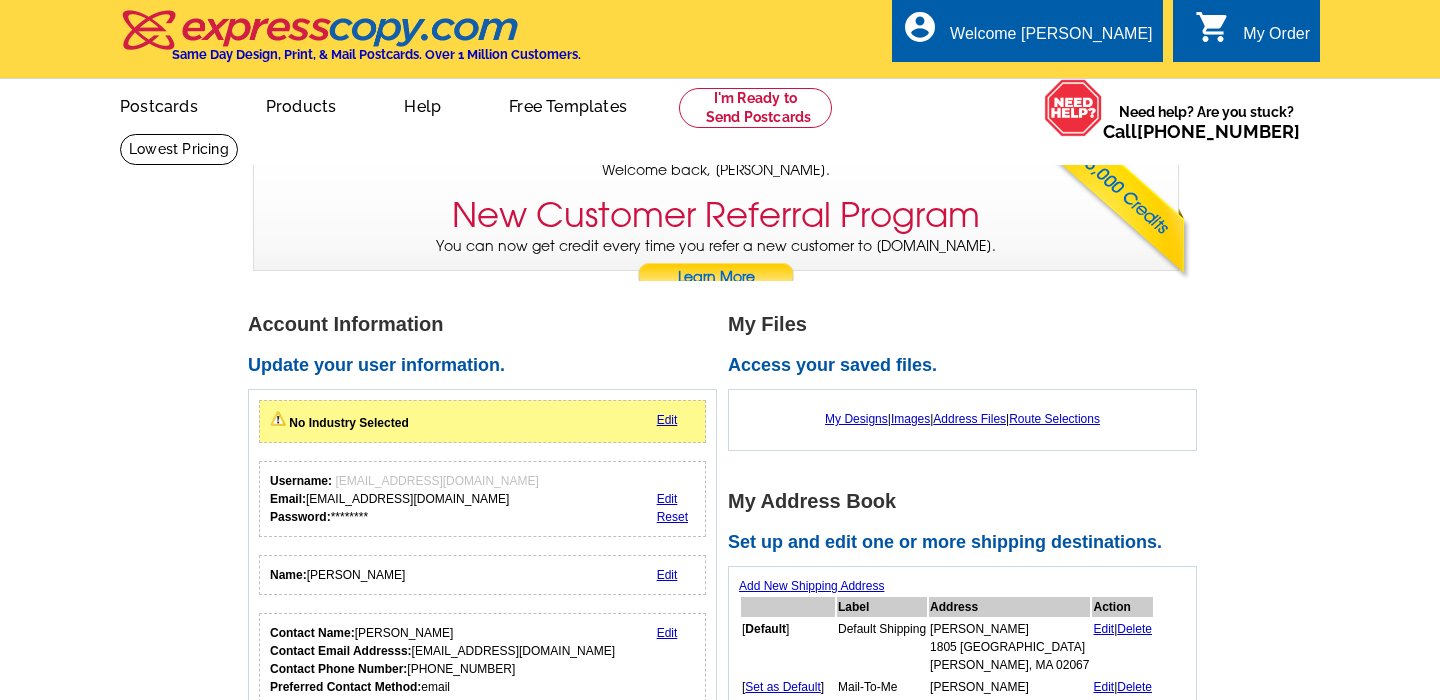 scroll, scrollTop: 0, scrollLeft: 0, axis: both 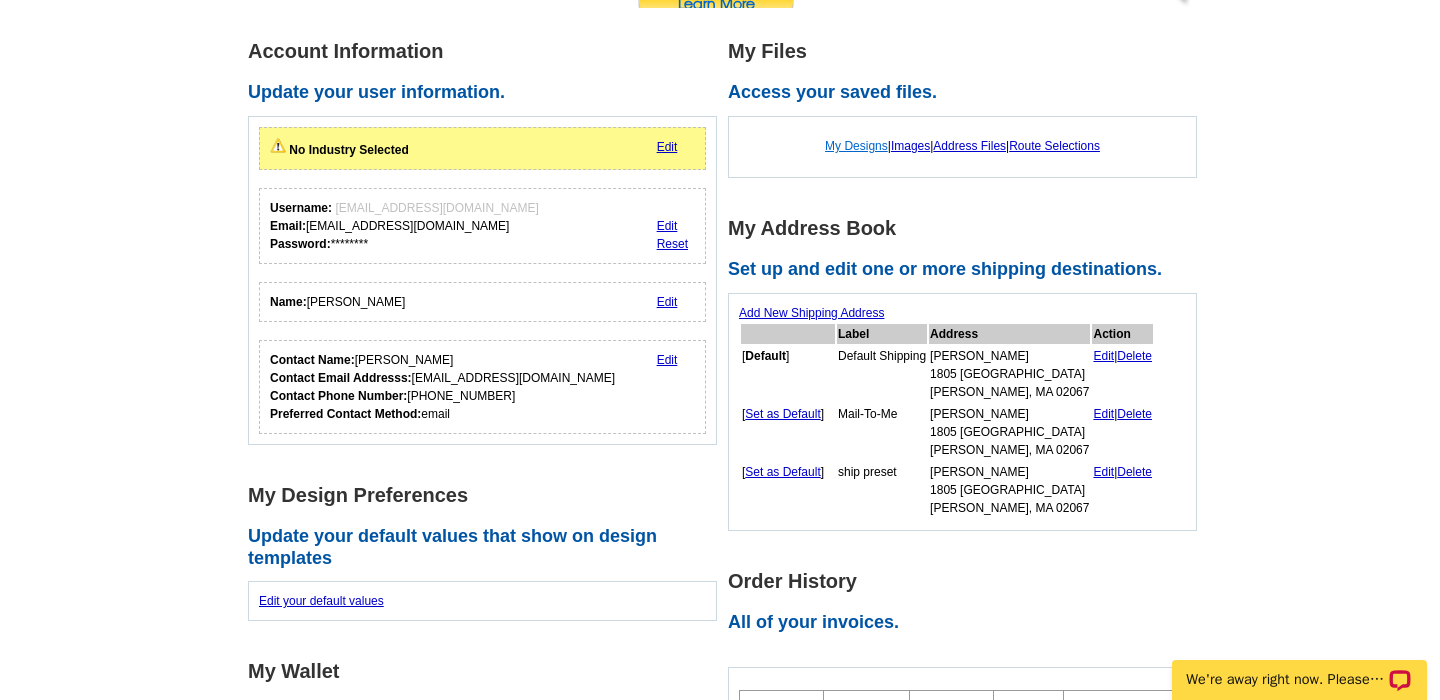 click on "My Designs" at bounding box center [856, 146] 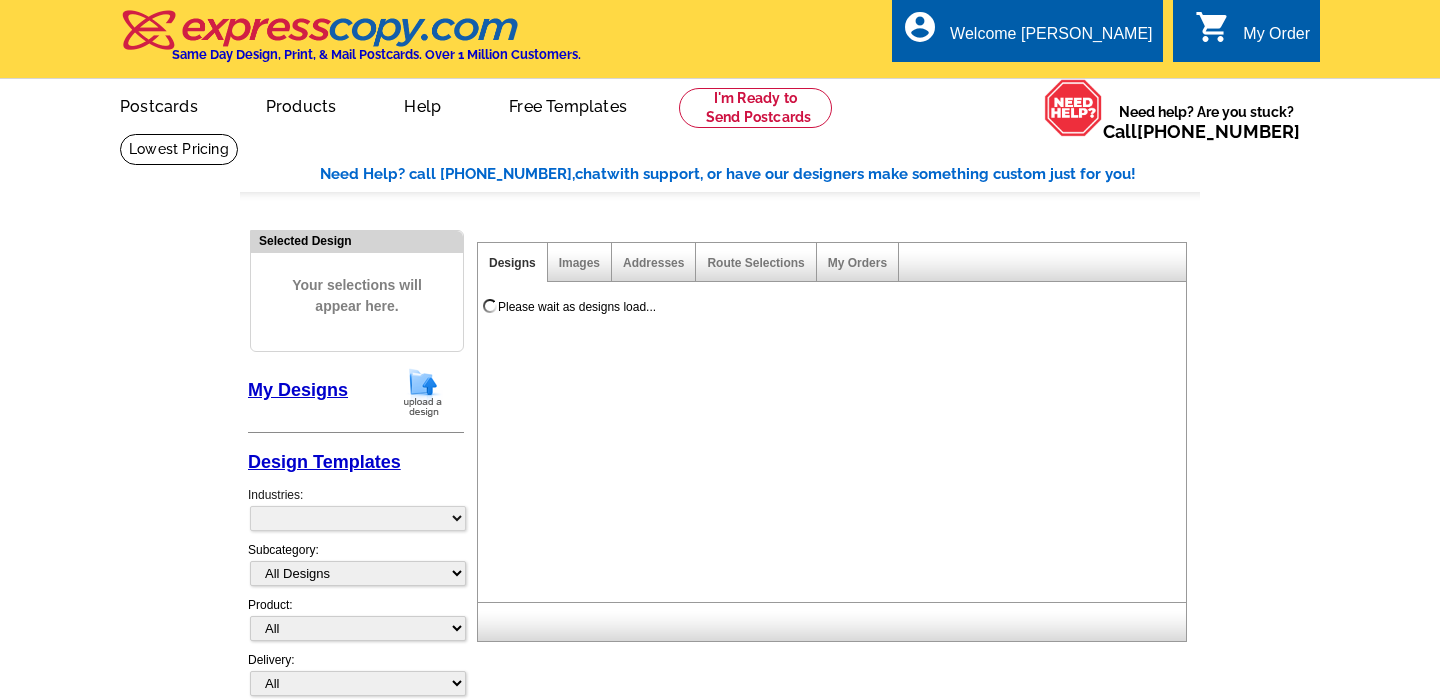 scroll, scrollTop: 0, scrollLeft: 0, axis: both 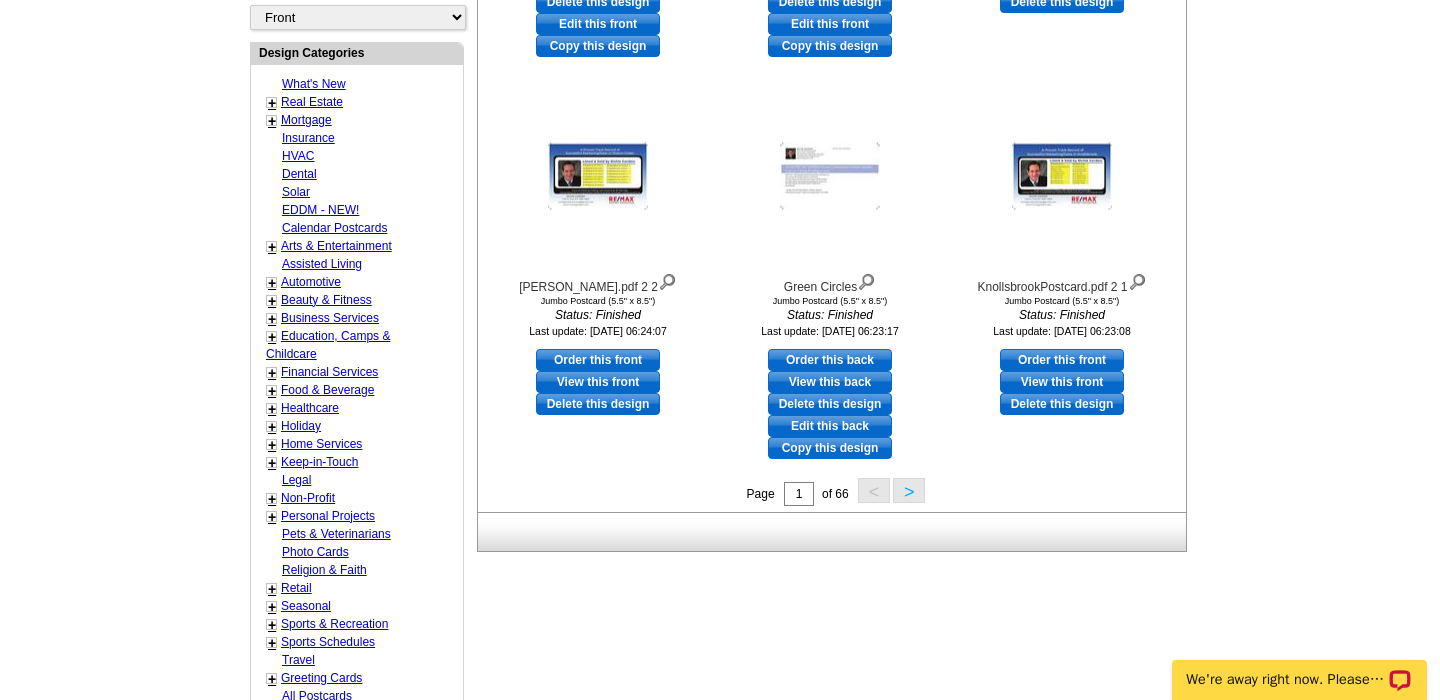 click on ">" at bounding box center [909, 490] 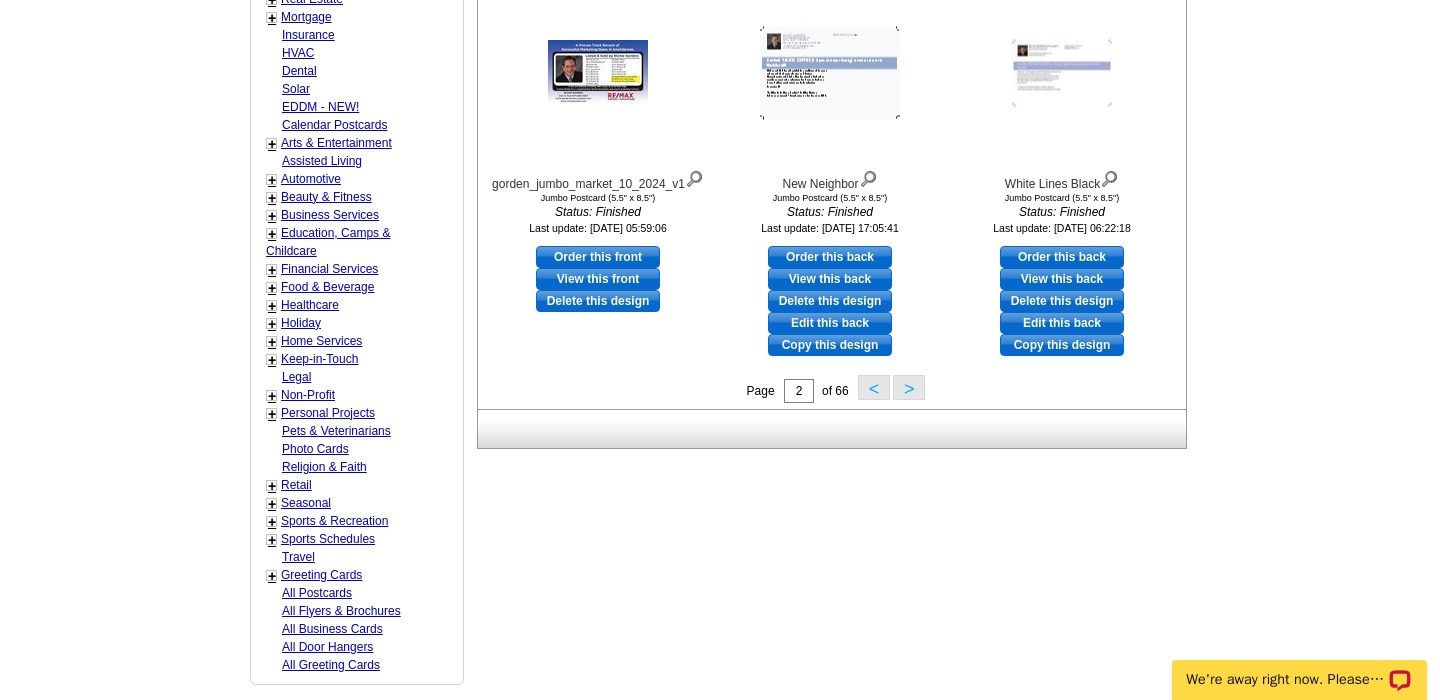 scroll, scrollTop: 823, scrollLeft: 0, axis: vertical 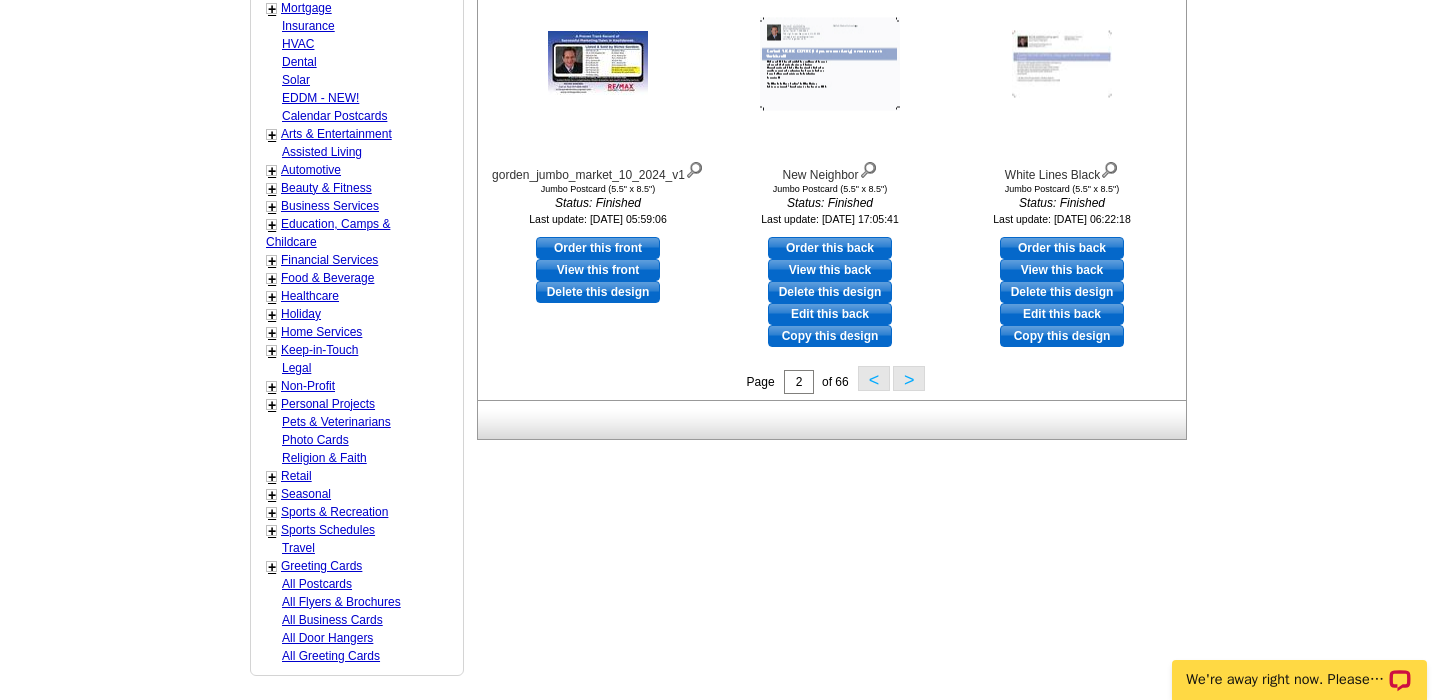 click on ">" at bounding box center (909, 378) 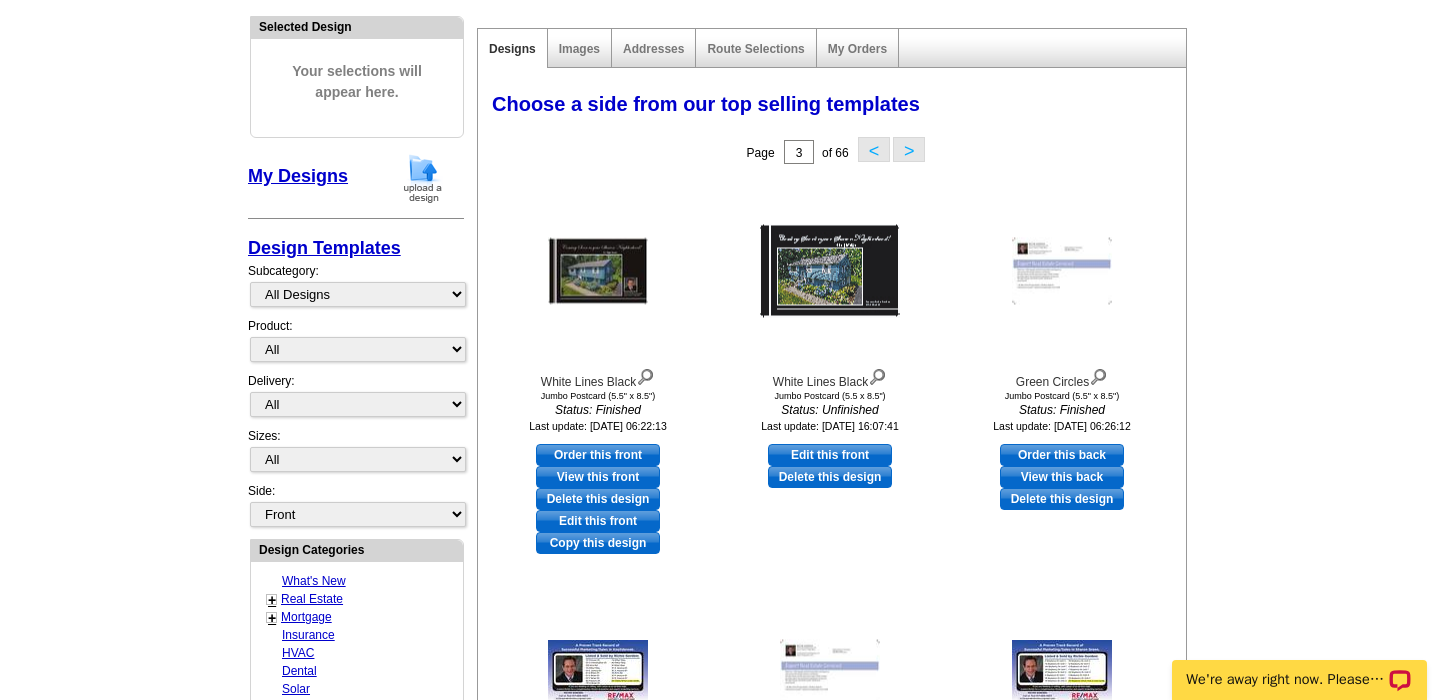 scroll, scrollTop: 212, scrollLeft: 0, axis: vertical 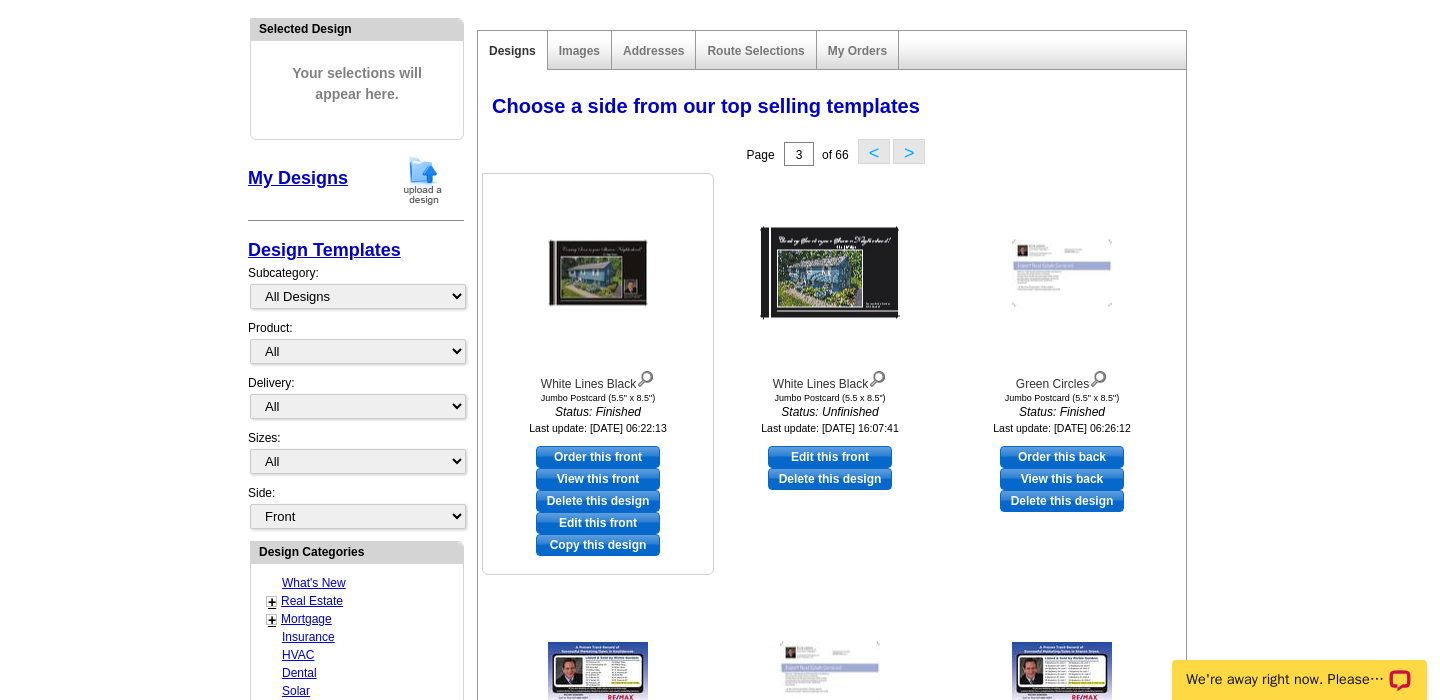 click on "View this front" at bounding box center [598, 479] 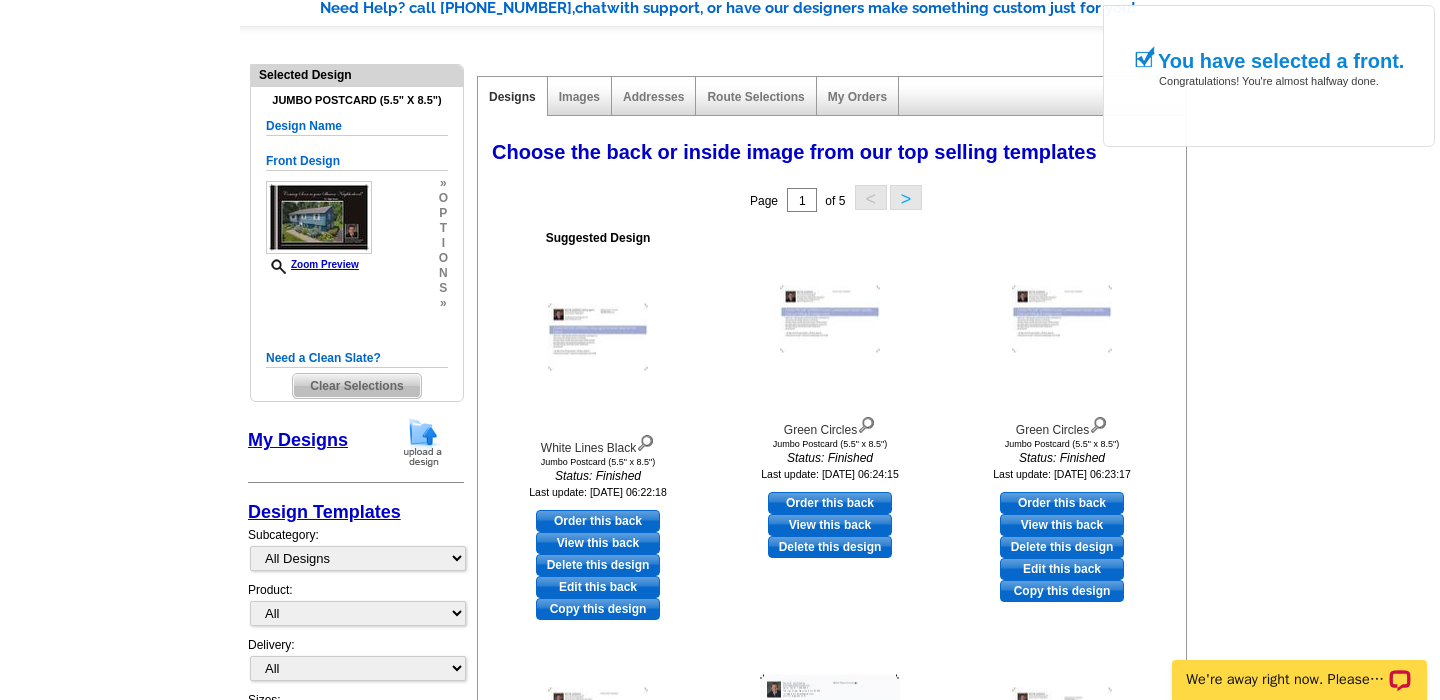 scroll, scrollTop: 177, scrollLeft: 0, axis: vertical 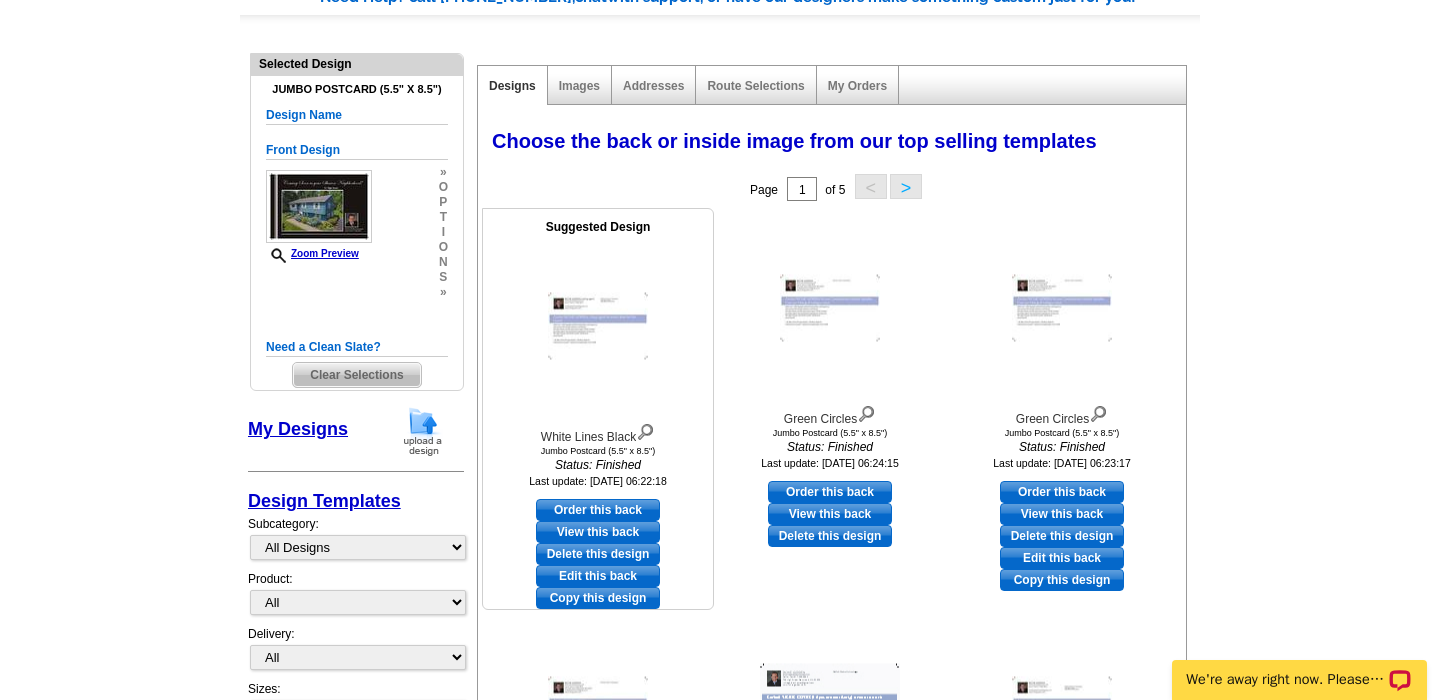 click on "Edit this back" at bounding box center (598, 576) 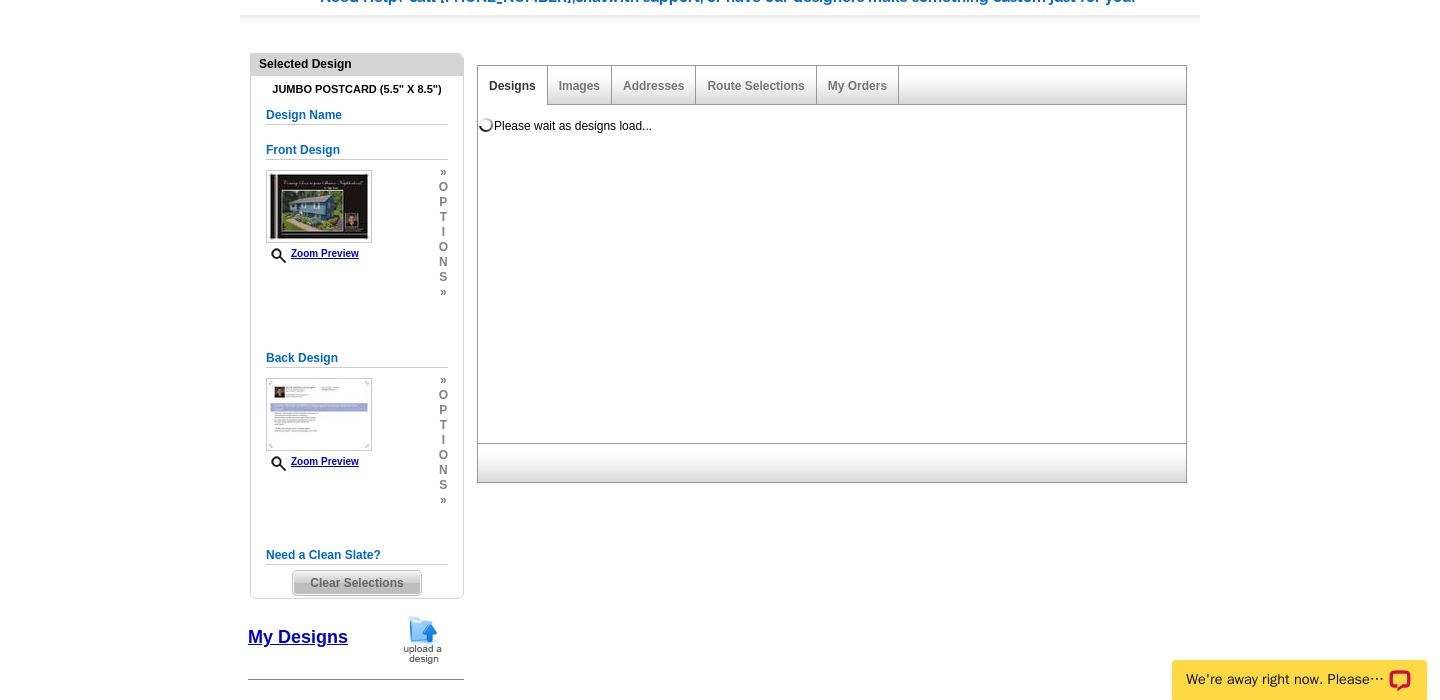 scroll, scrollTop: 0, scrollLeft: 0, axis: both 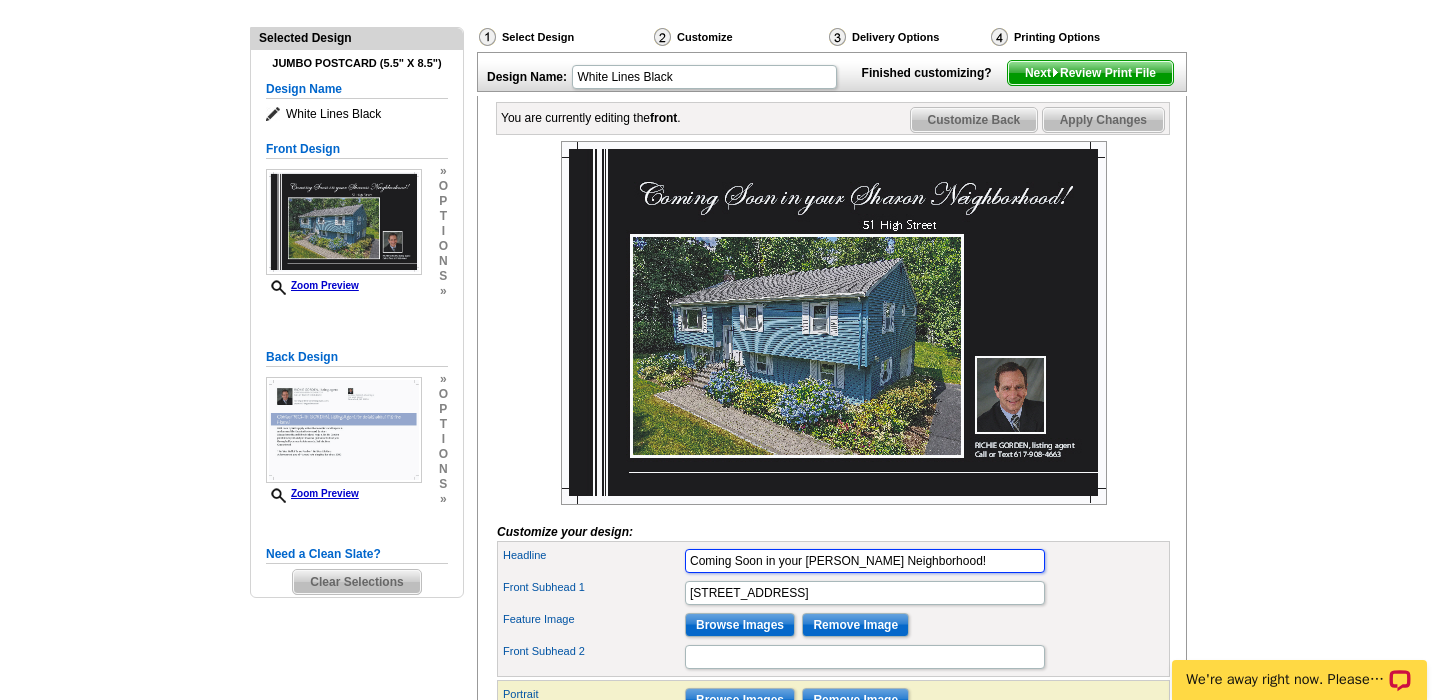 click on "Coming Soon in your [PERSON_NAME] Neighborhood!" at bounding box center [865, 561] 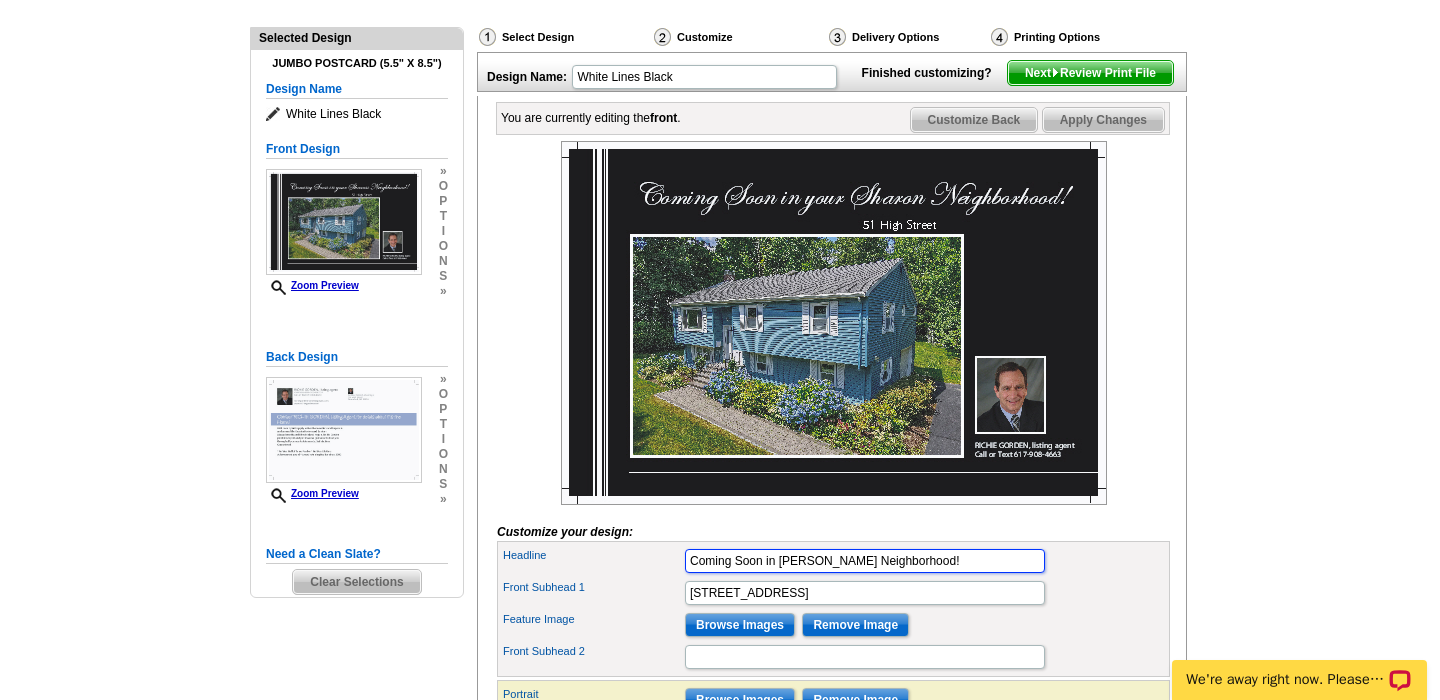 click on "Coming Soon in Sharon Neighborhood!" at bounding box center [865, 561] 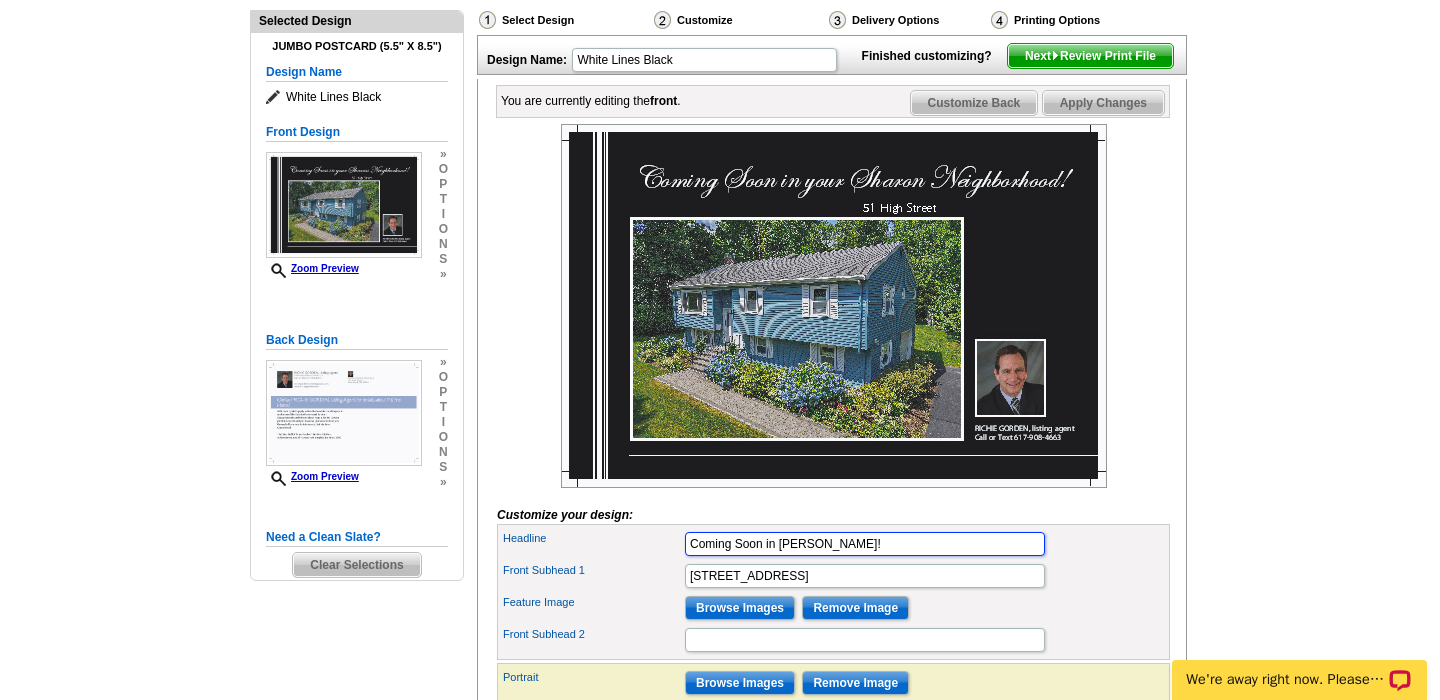 scroll, scrollTop: 229, scrollLeft: 0, axis: vertical 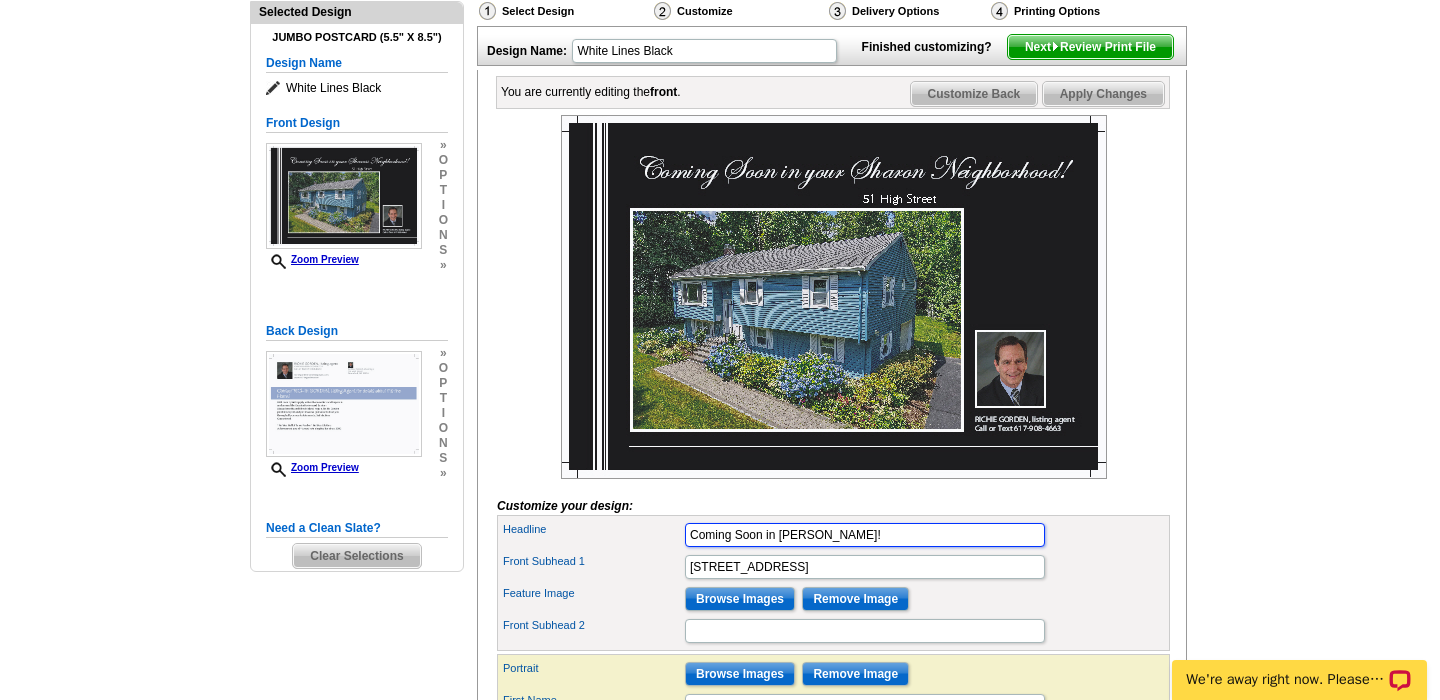 type on "Coming Soon in Sharon Woods!" 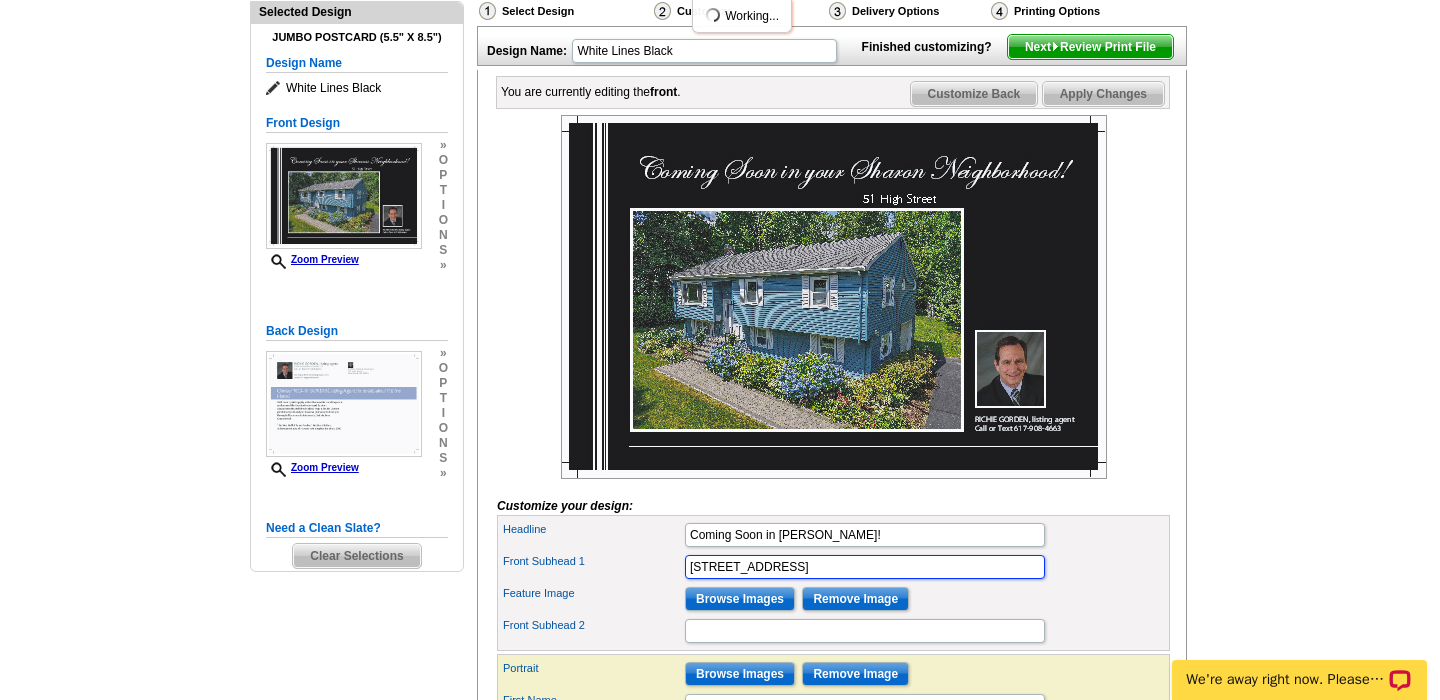 click on "51 High Street" at bounding box center [865, 567] 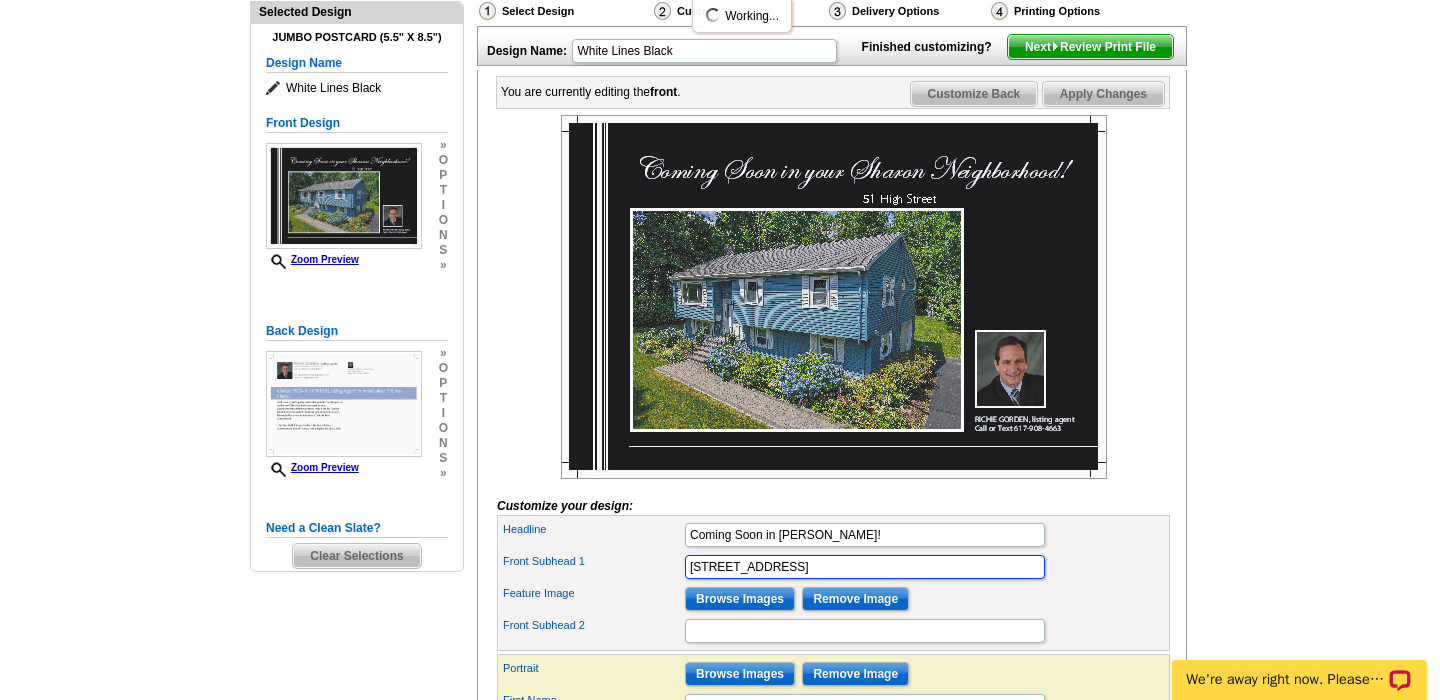 scroll, scrollTop: 0, scrollLeft: 0, axis: both 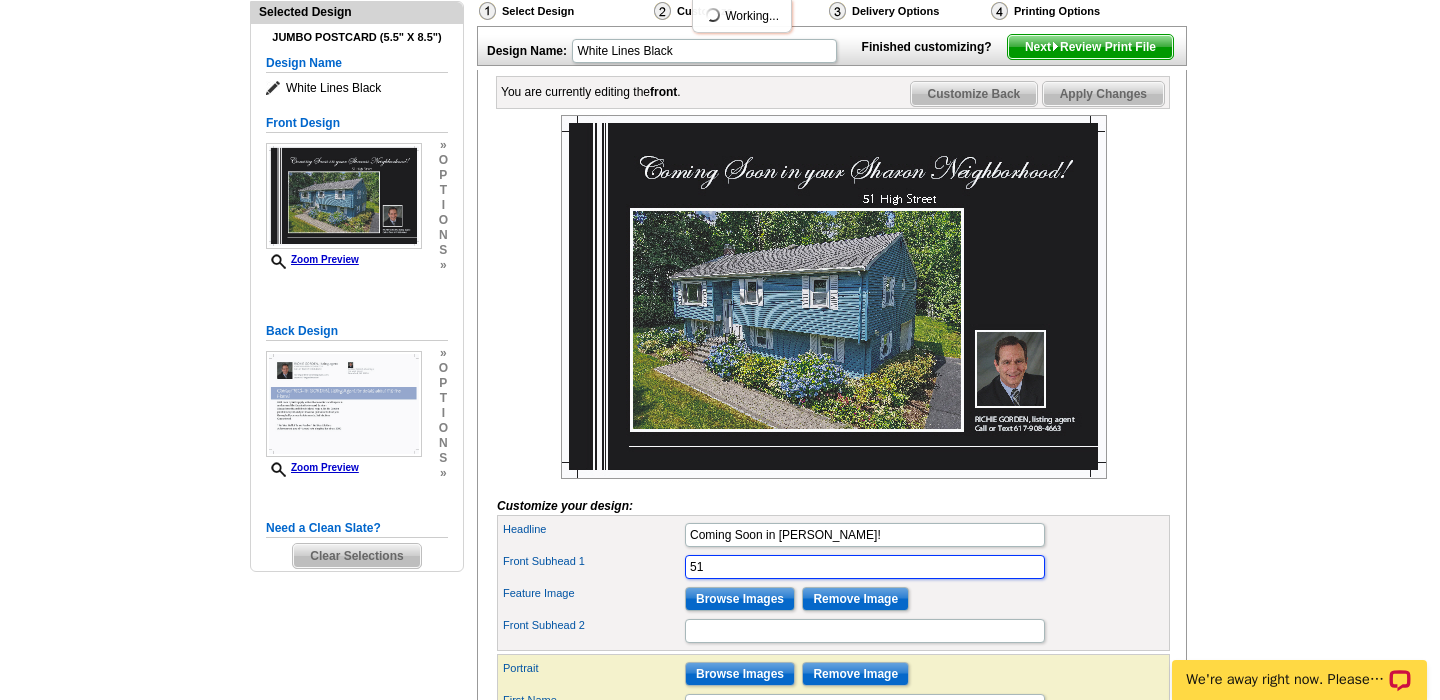 type on "5" 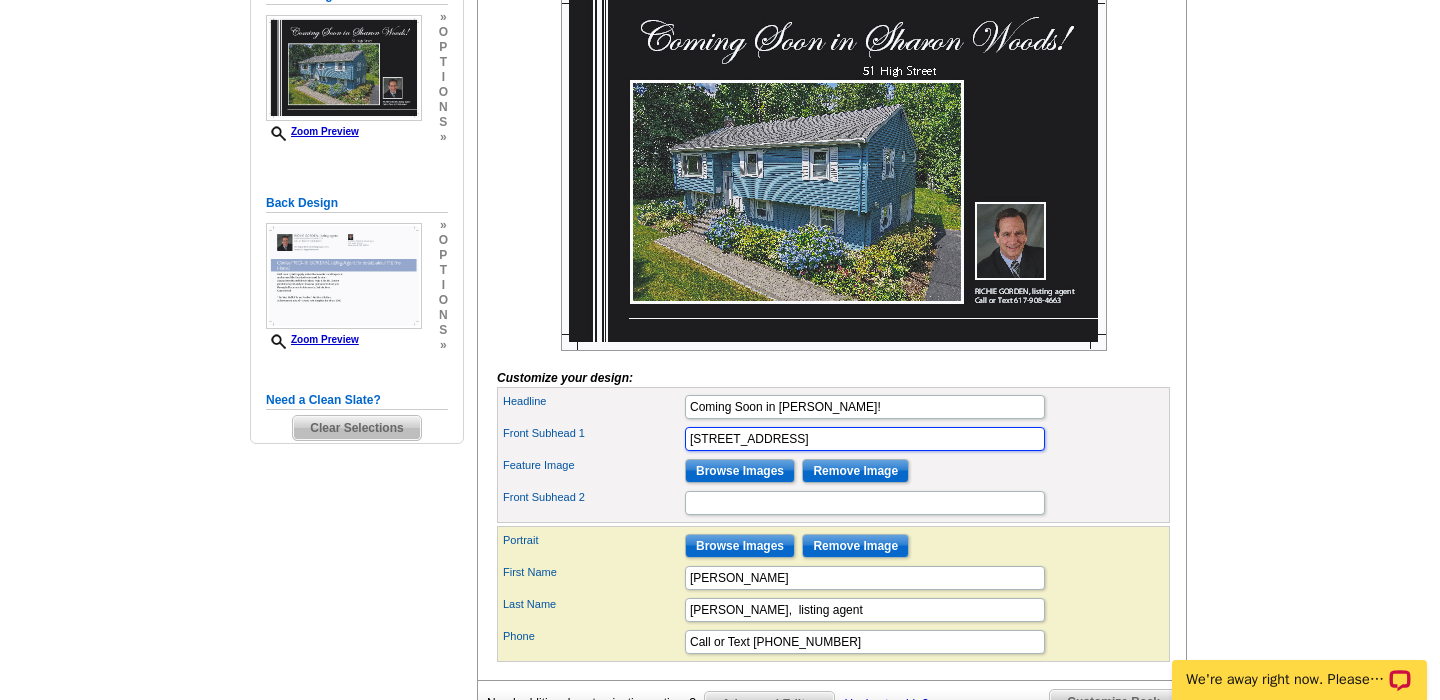 scroll, scrollTop: 345, scrollLeft: 0, axis: vertical 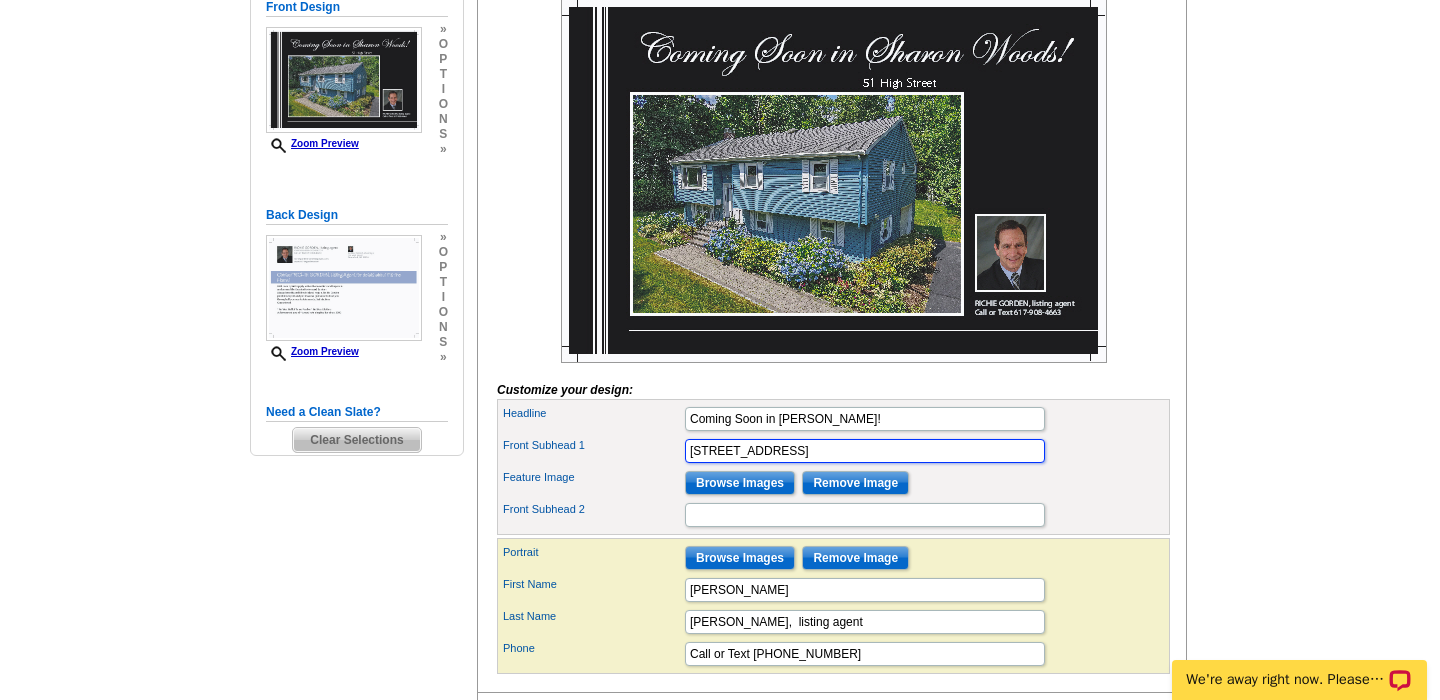 type on "10 Firebrick Road" 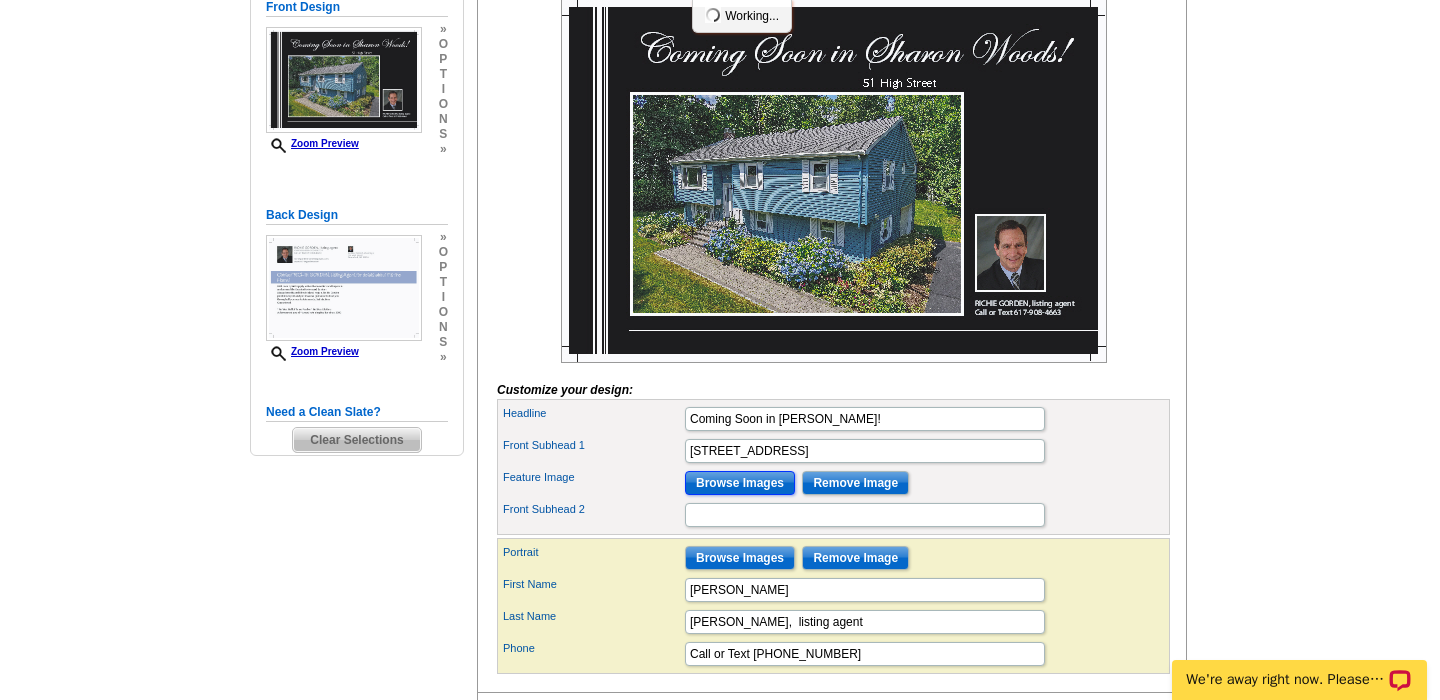 click on "Browse Images" at bounding box center [740, 483] 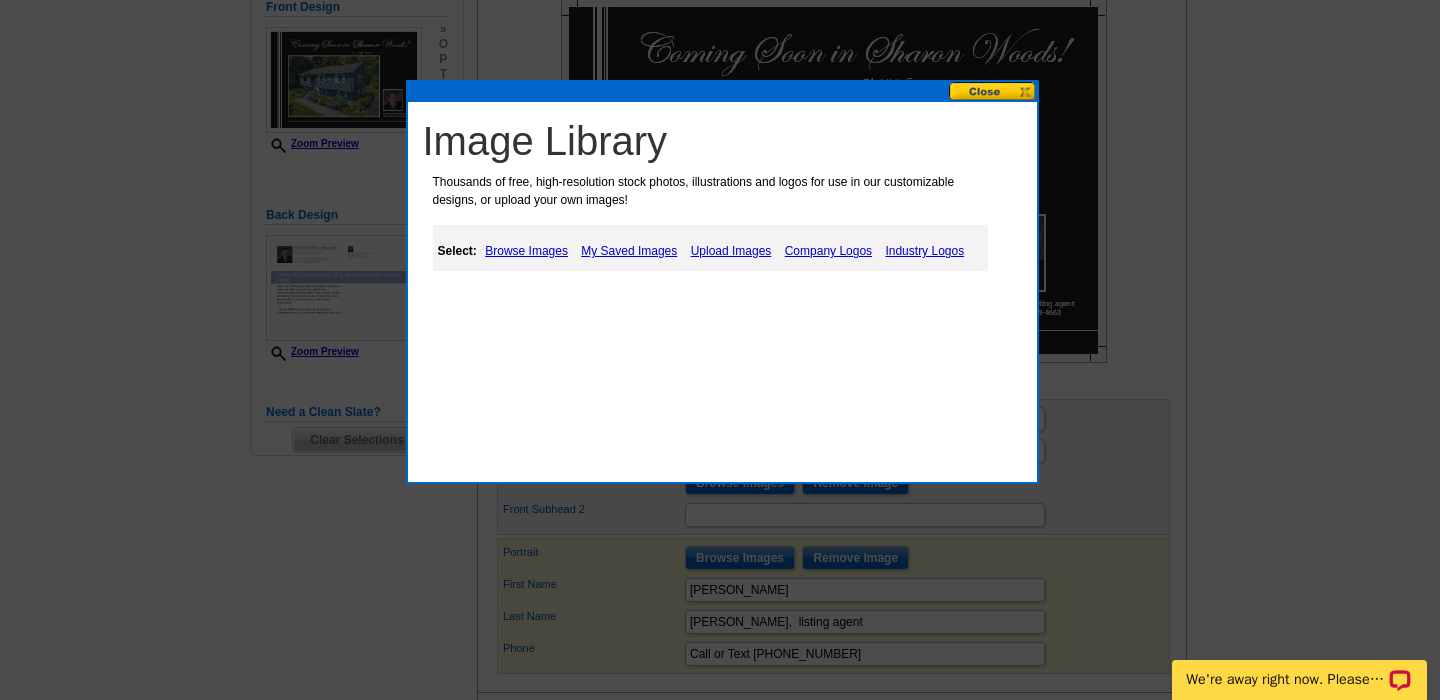 click on "Upload Images" at bounding box center (731, 251) 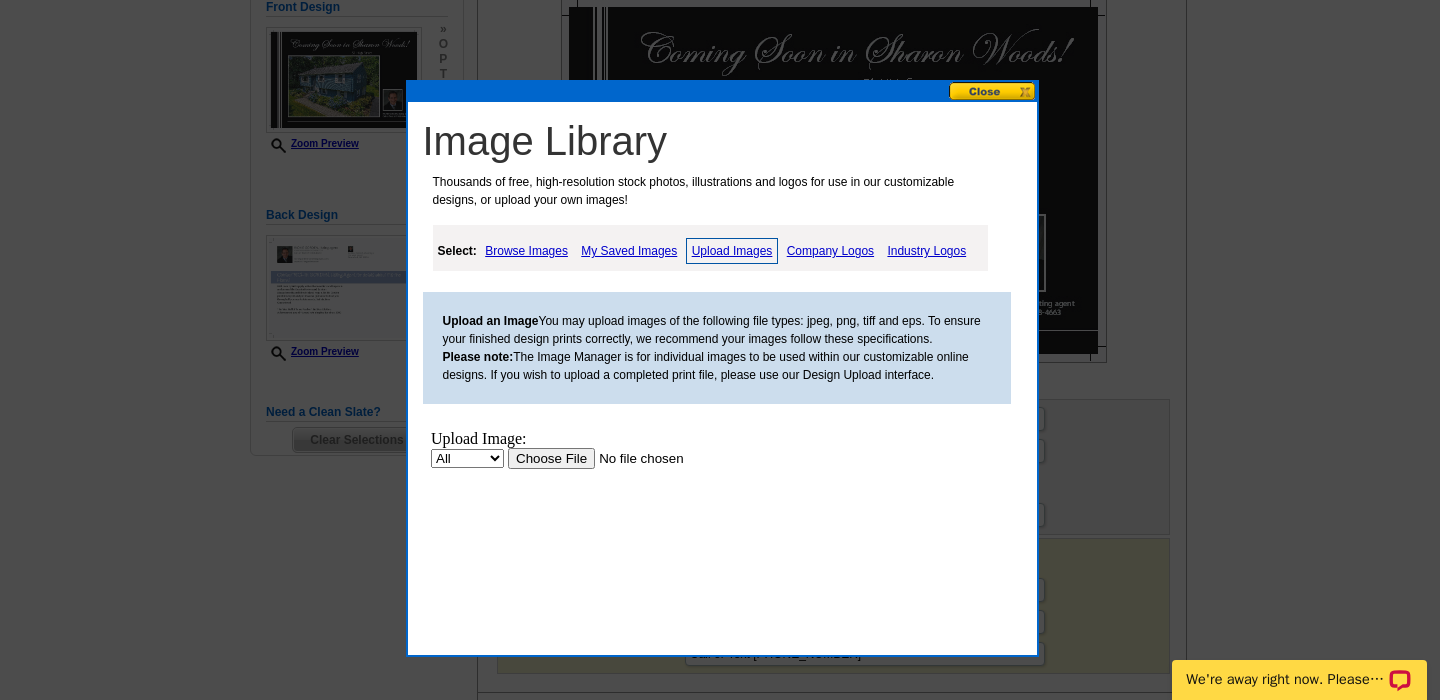 scroll, scrollTop: 0, scrollLeft: 0, axis: both 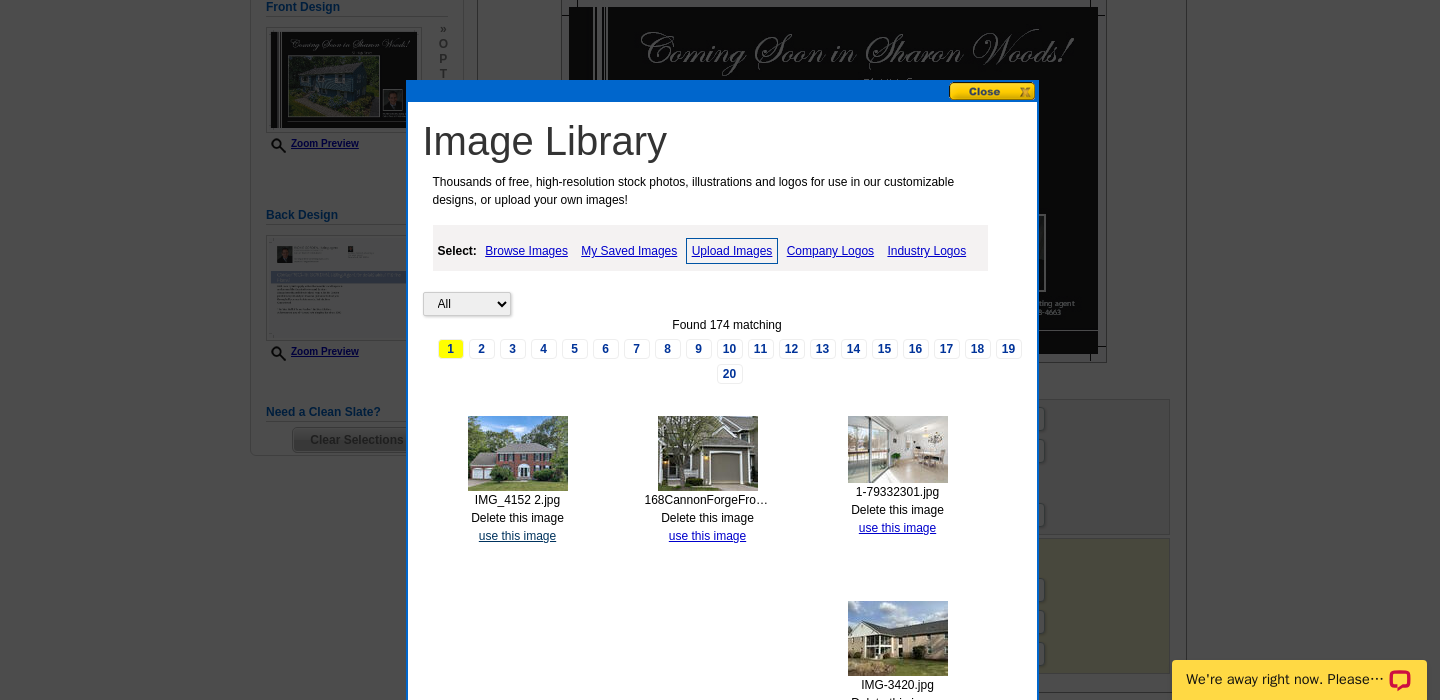 click on "use this image" at bounding box center [517, 536] 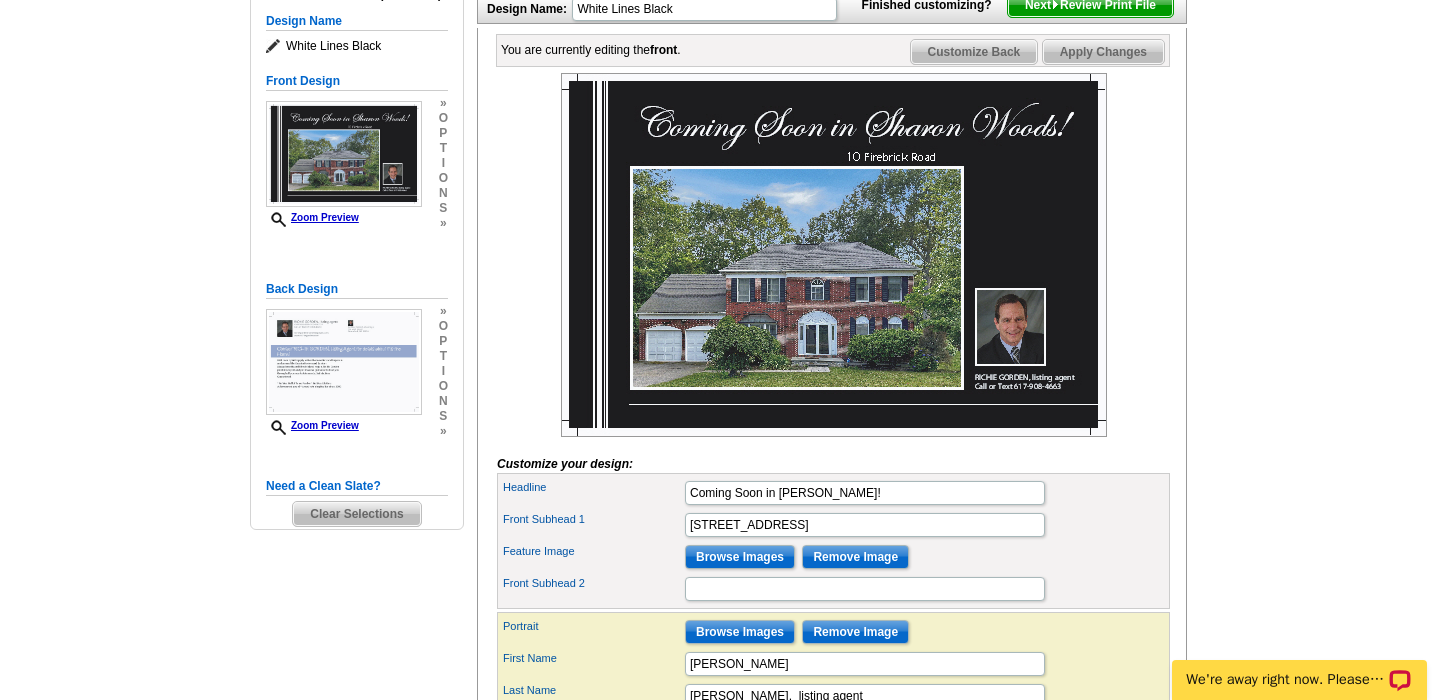 scroll, scrollTop: 268, scrollLeft: 0, axis: vertical 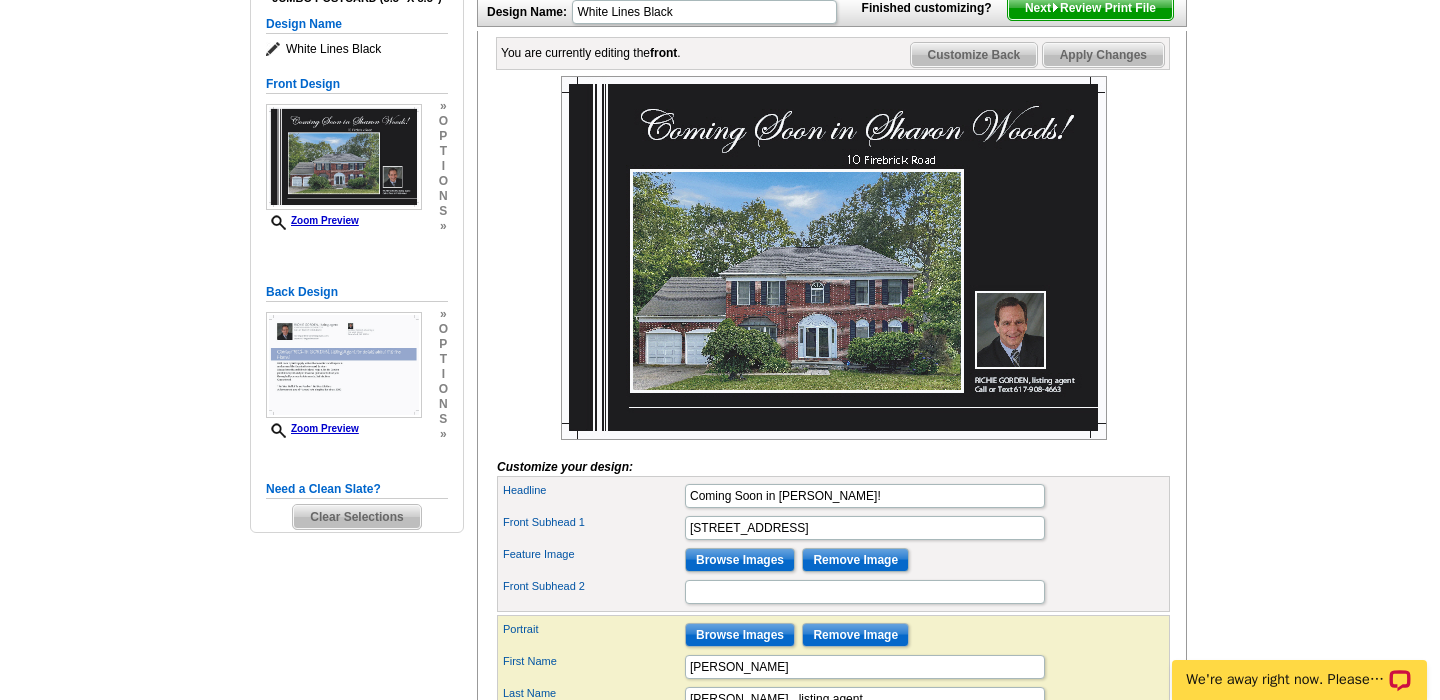 click on "Apply Changes" at bounding box center [1103, 55] 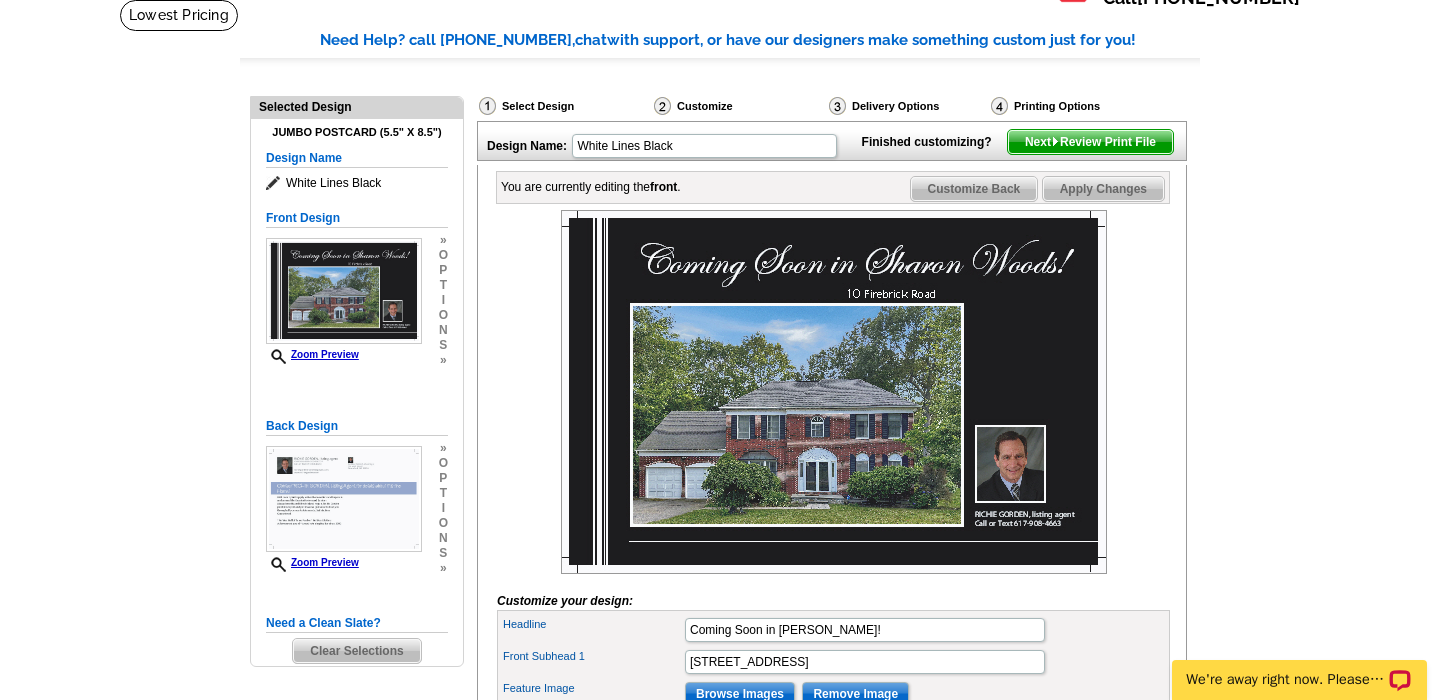scroll, scrollTop: 132, scrollLeft: 0, axis: vertical 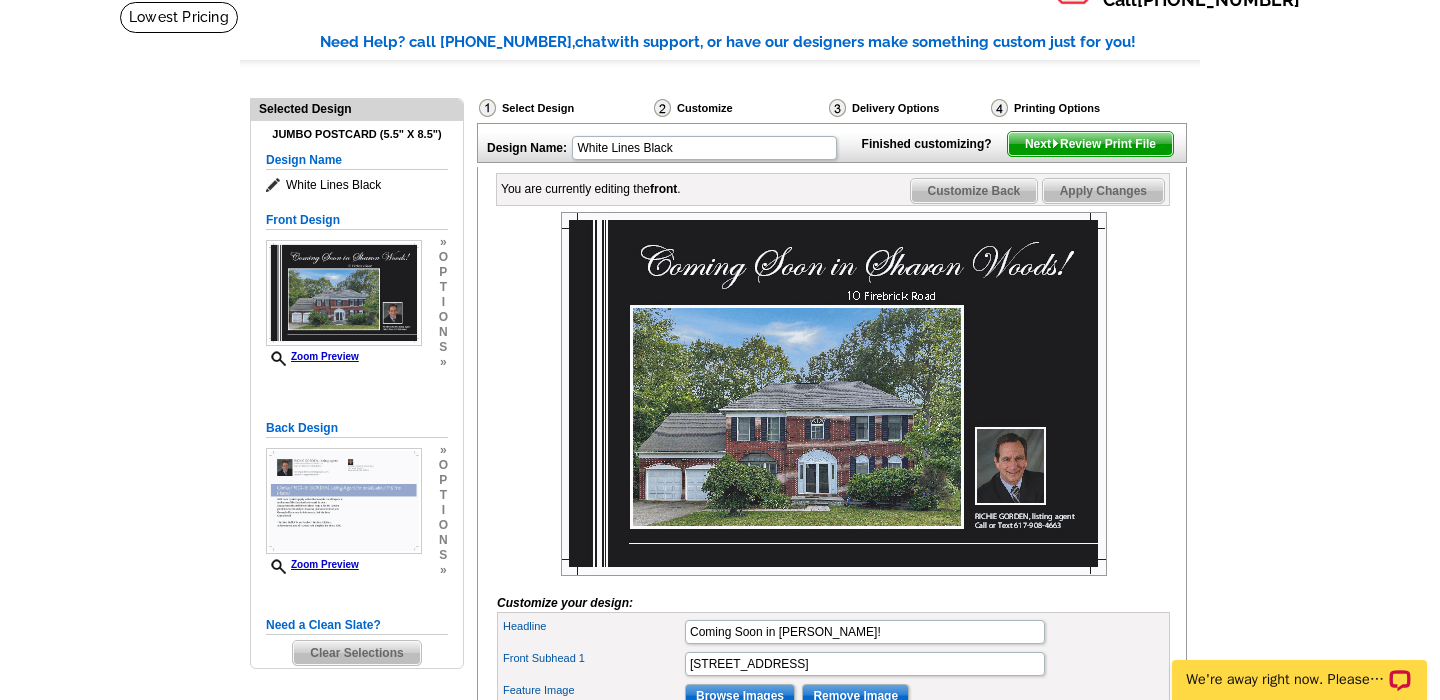click on "Next   Review Print File" at bounding box center [1090, 144] 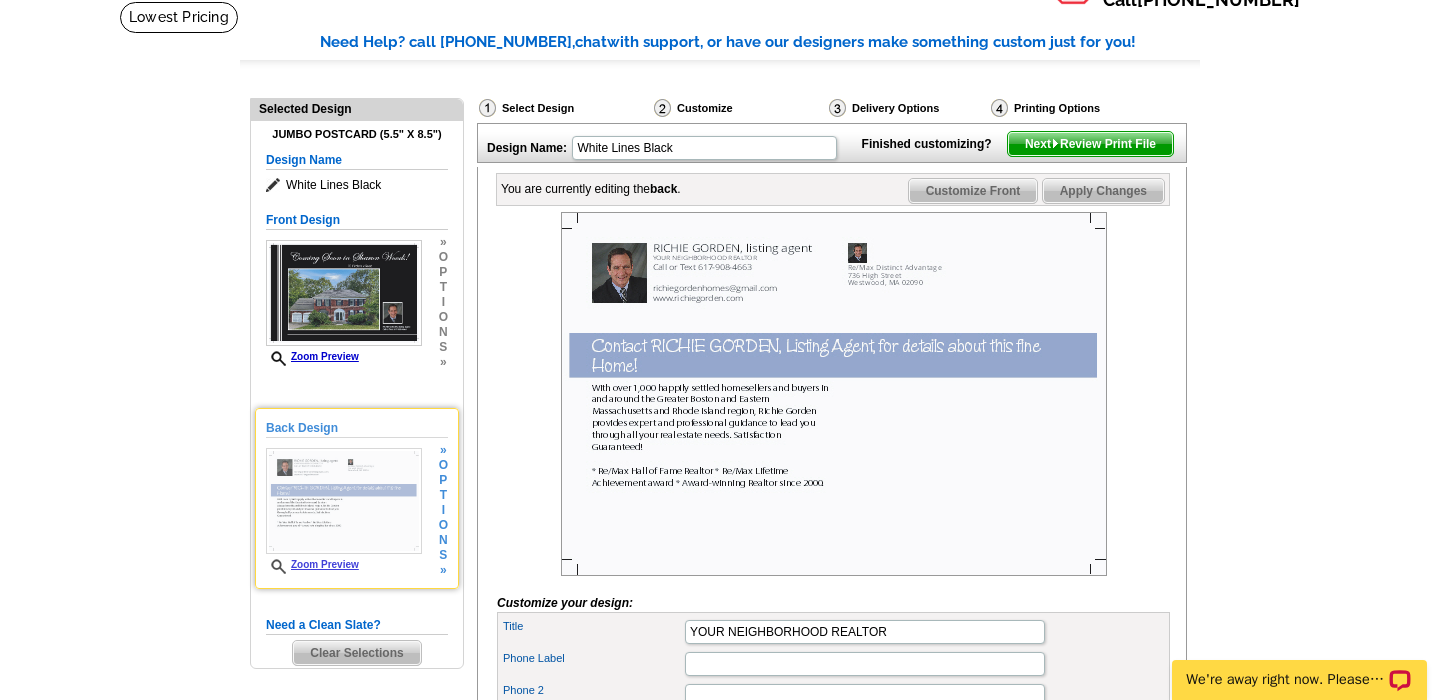click at bounding box center [344, 501] 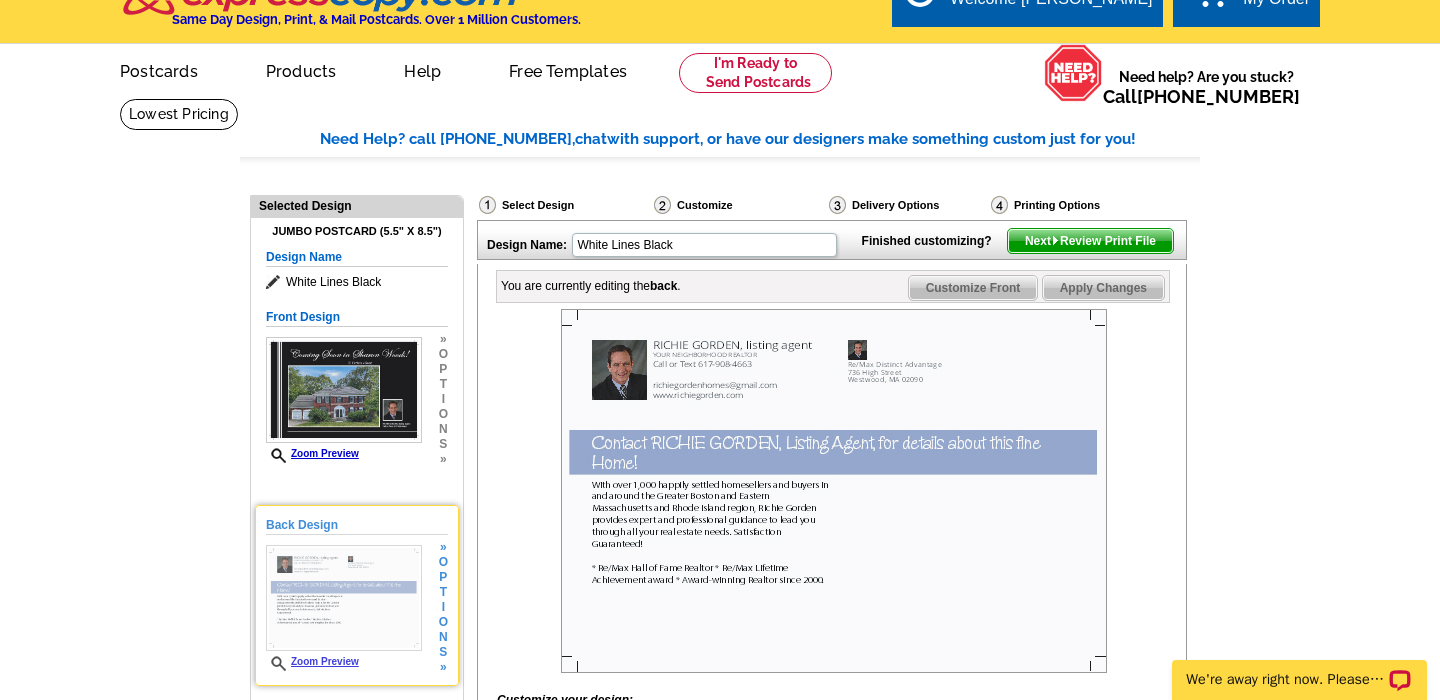 scroll, scrollTop: 32, scrollLeft: 0, axis: vertical 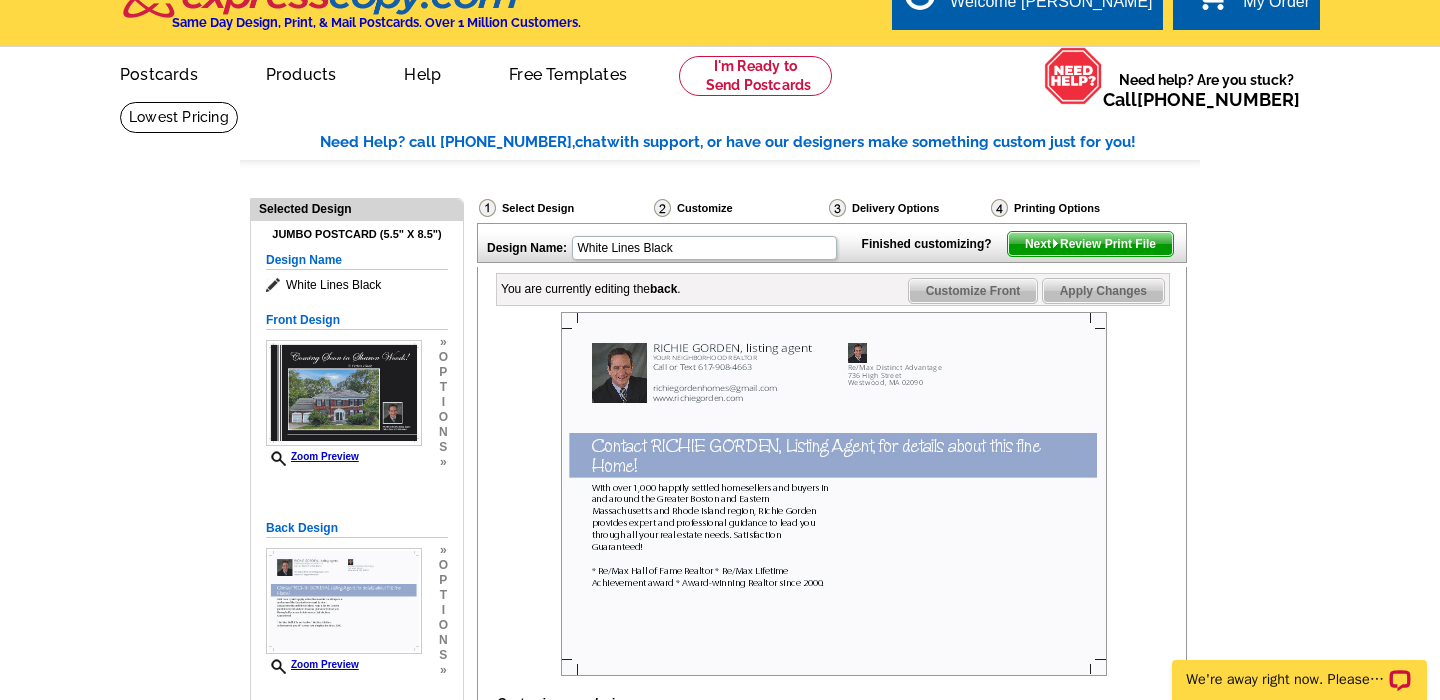 click at bounding box center (1055, 243) 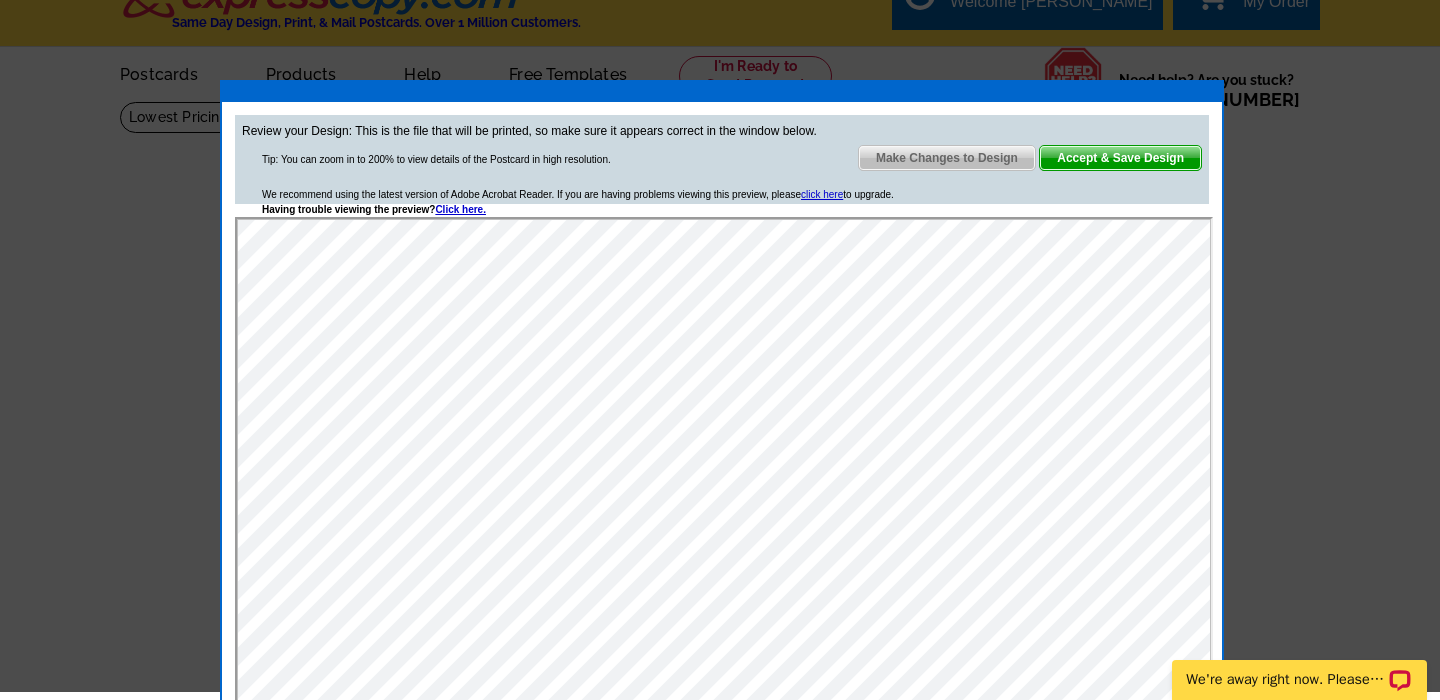 scroll, scrollTop: 0, scrollLeft: 0, axis: both 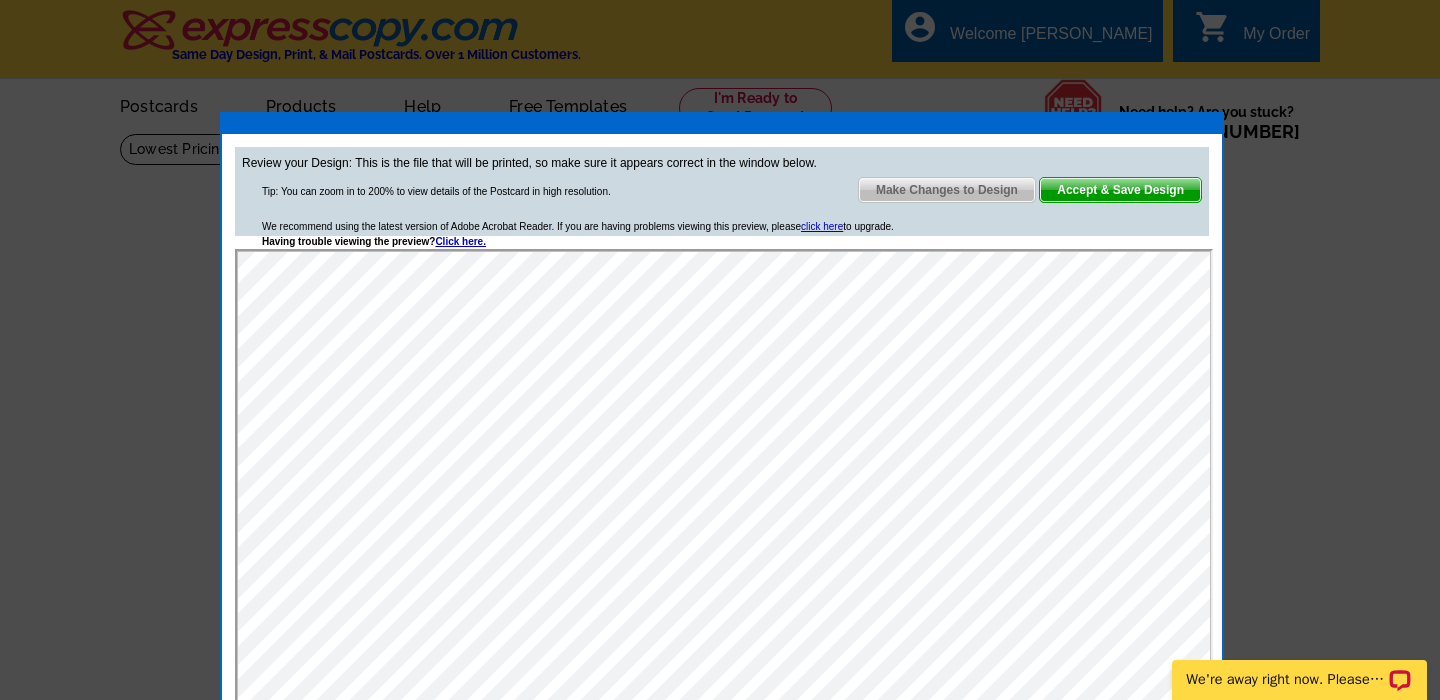 click on "Accept & Save Design" at bounding box center [1120, 190] 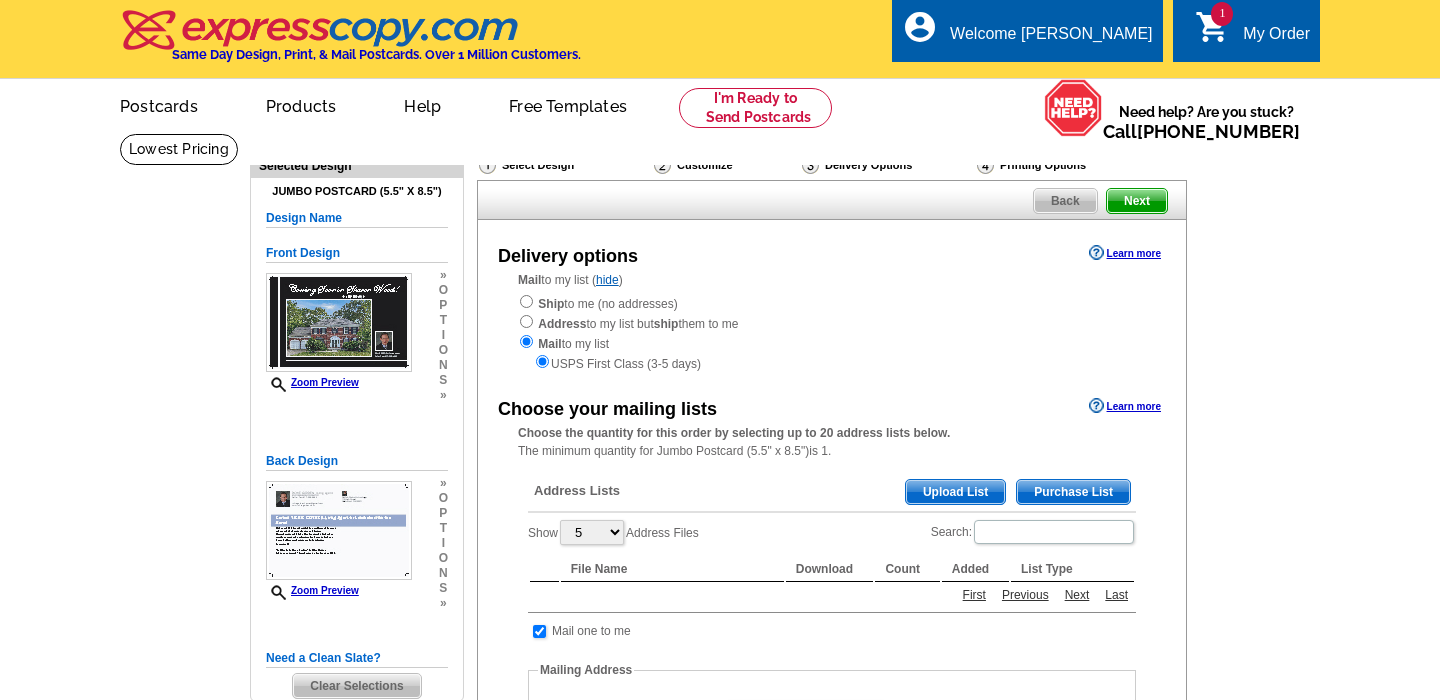 scroll, scrollTop: 0, scrollLeft: 0, axis: both 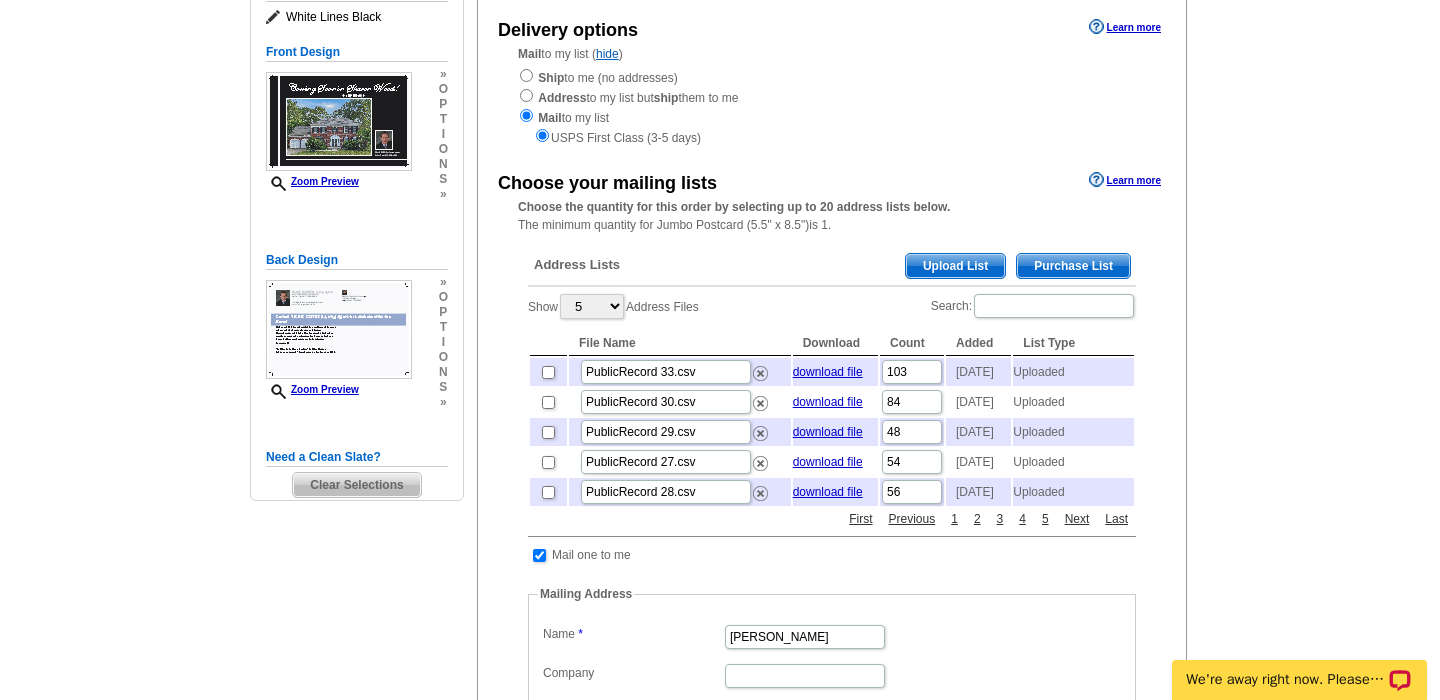 click on "Upload List" at bounding box center (955, 266) 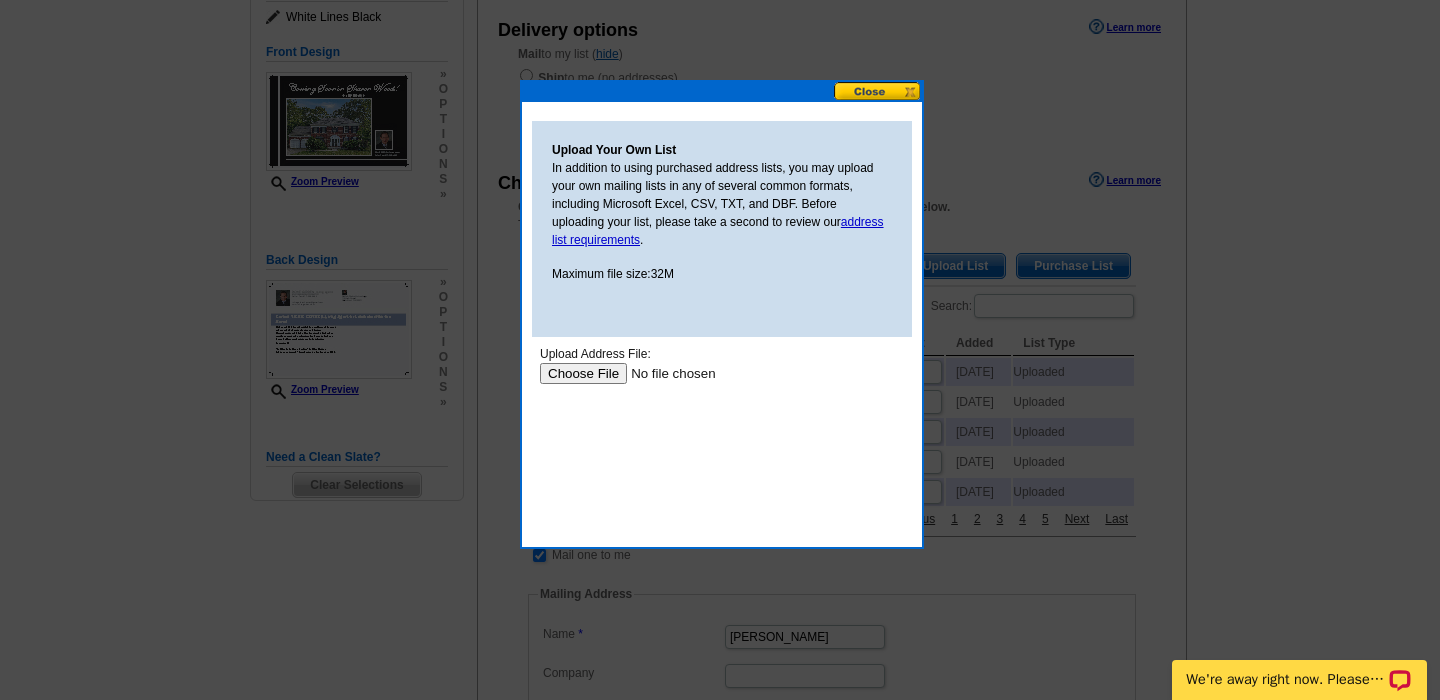 scroll, scrollTop: 0, scrollLeft: 0, axis: both 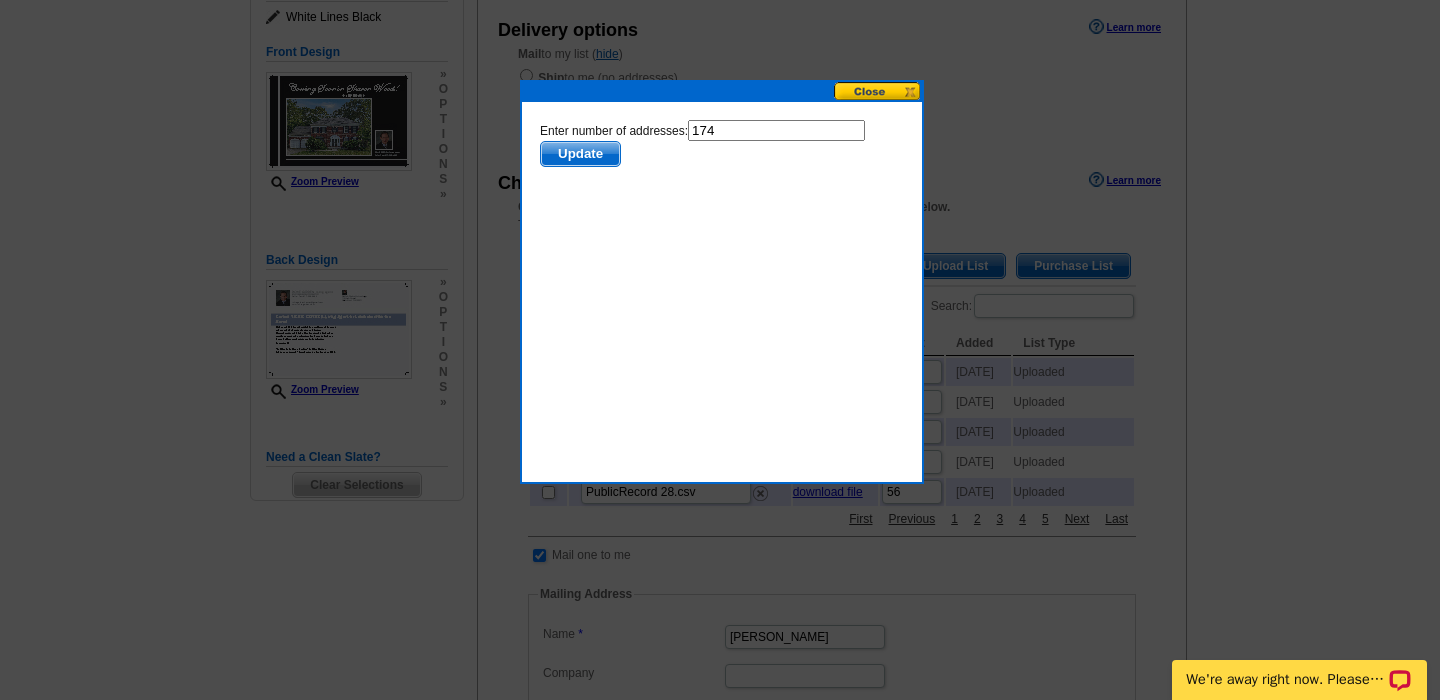 click on "Update" at bounding box center [580, 154] 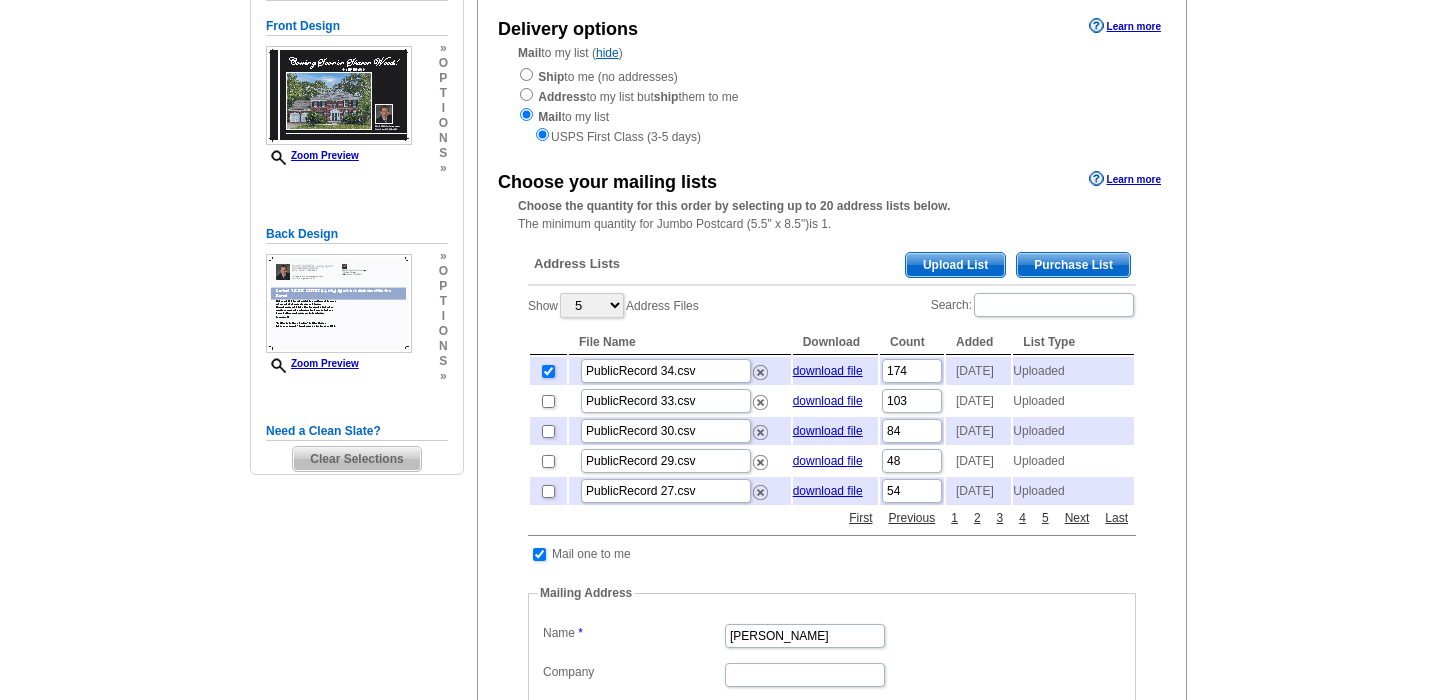 scroll, scrollTop: 226, scrollLeft: 0, axis: vertical 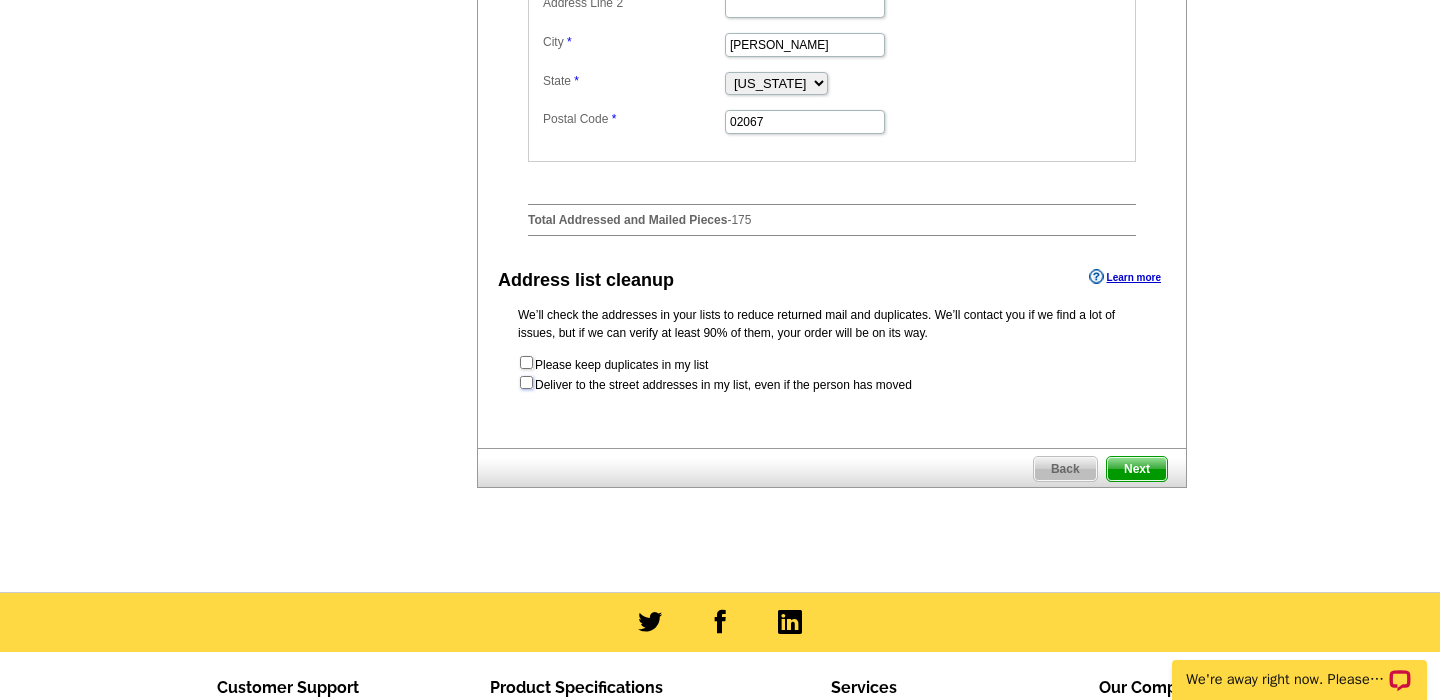 click at bounding box center [526, 382] 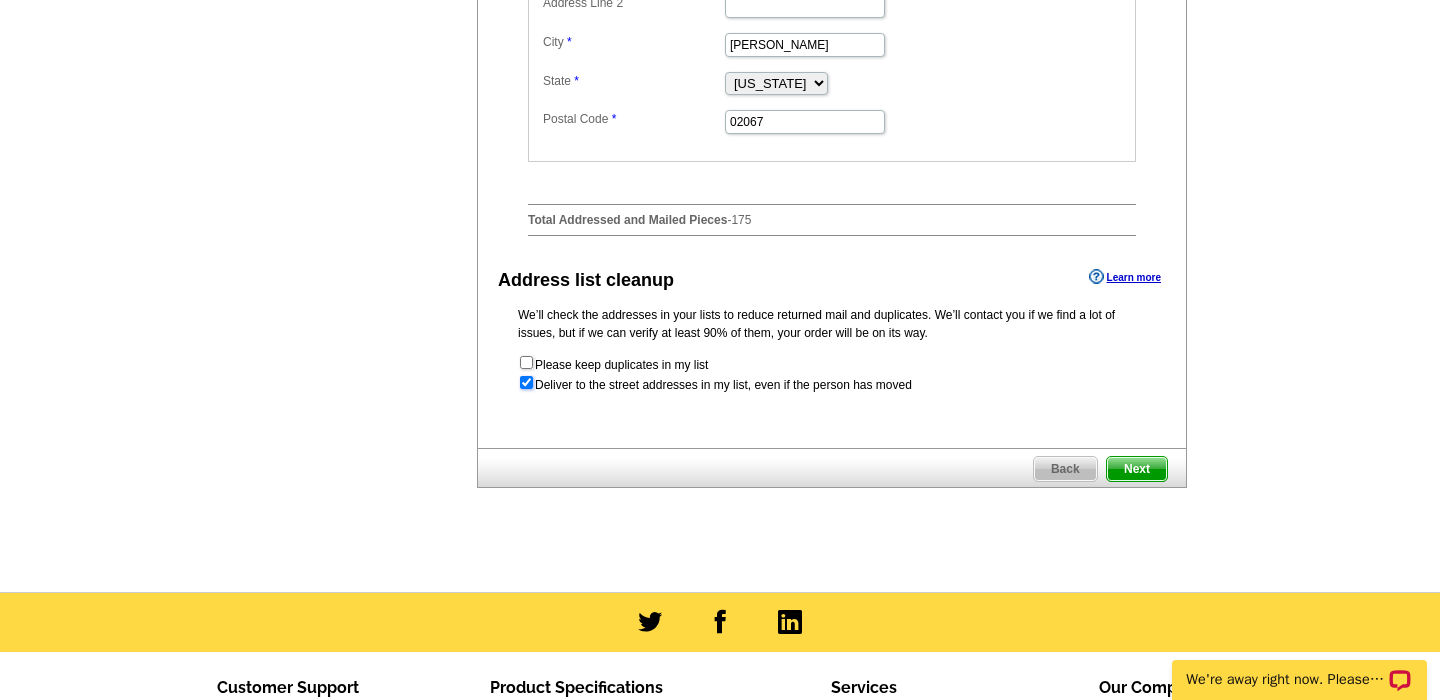 radio on "true" 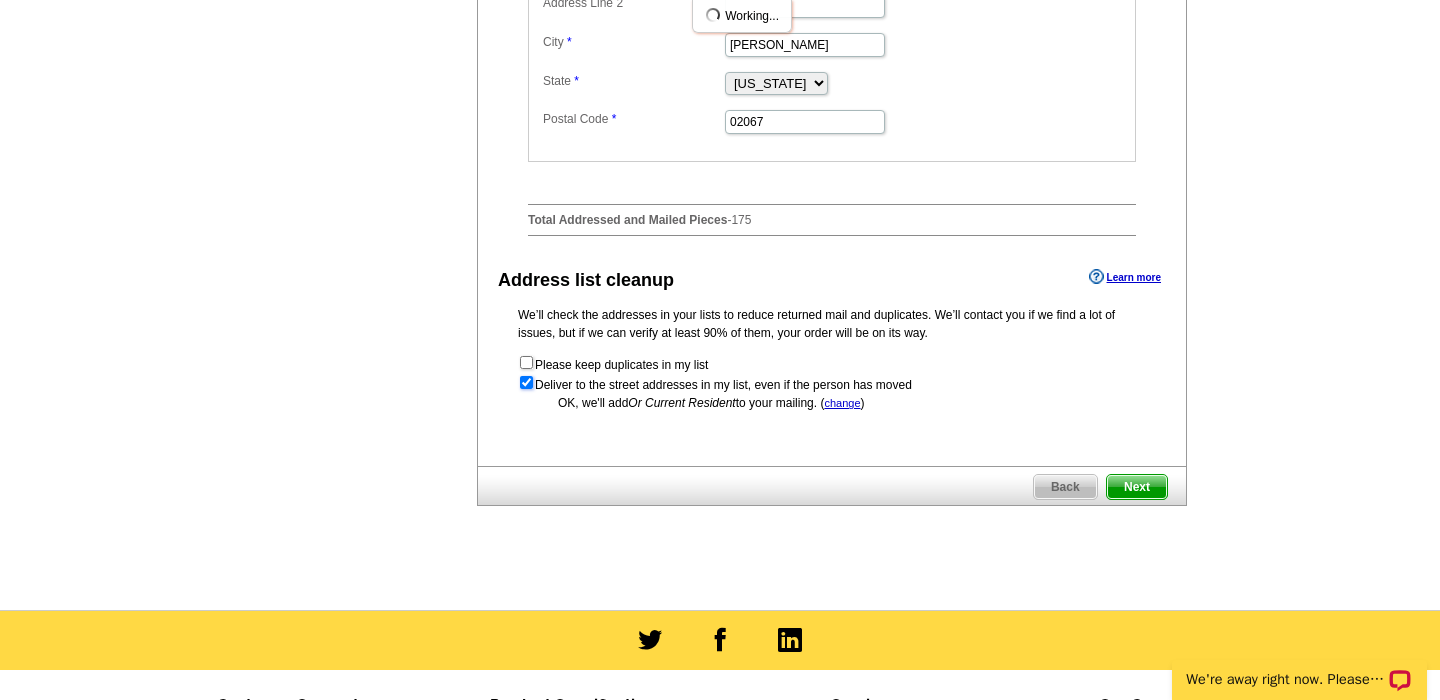 scroll, scrollTop: 0, scrollLeft: 0, axis: both 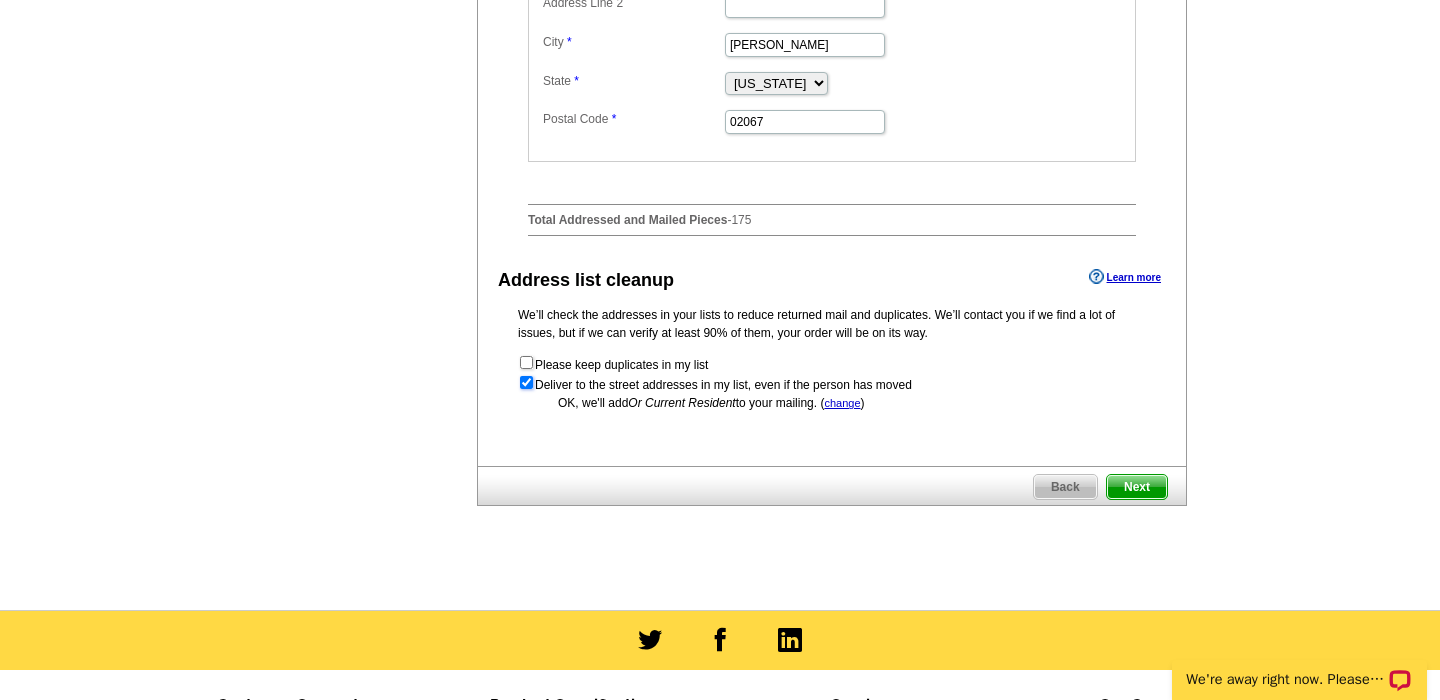 click at bounding box center (526, 382) 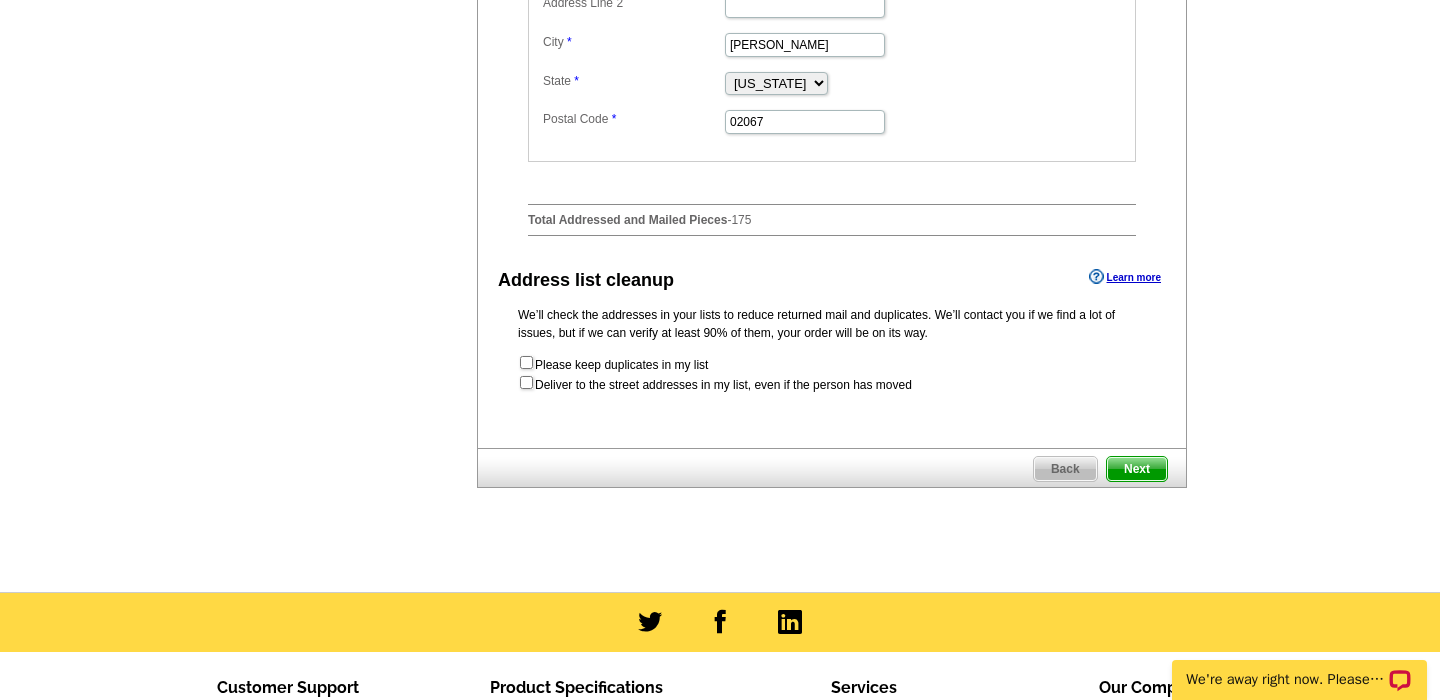 click on "Next" at bounding box center [1137, 469] 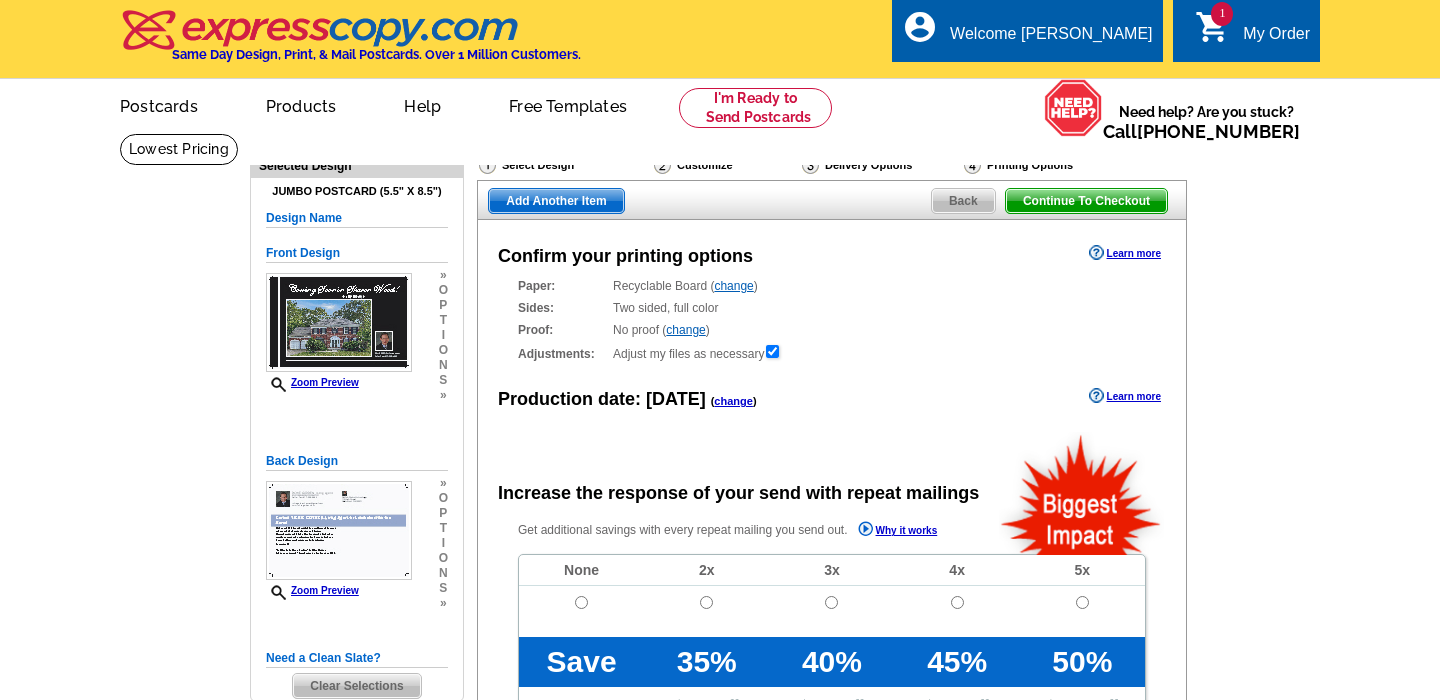 scroll, scrollTop: 0, scrollLeft: 0, axis: both 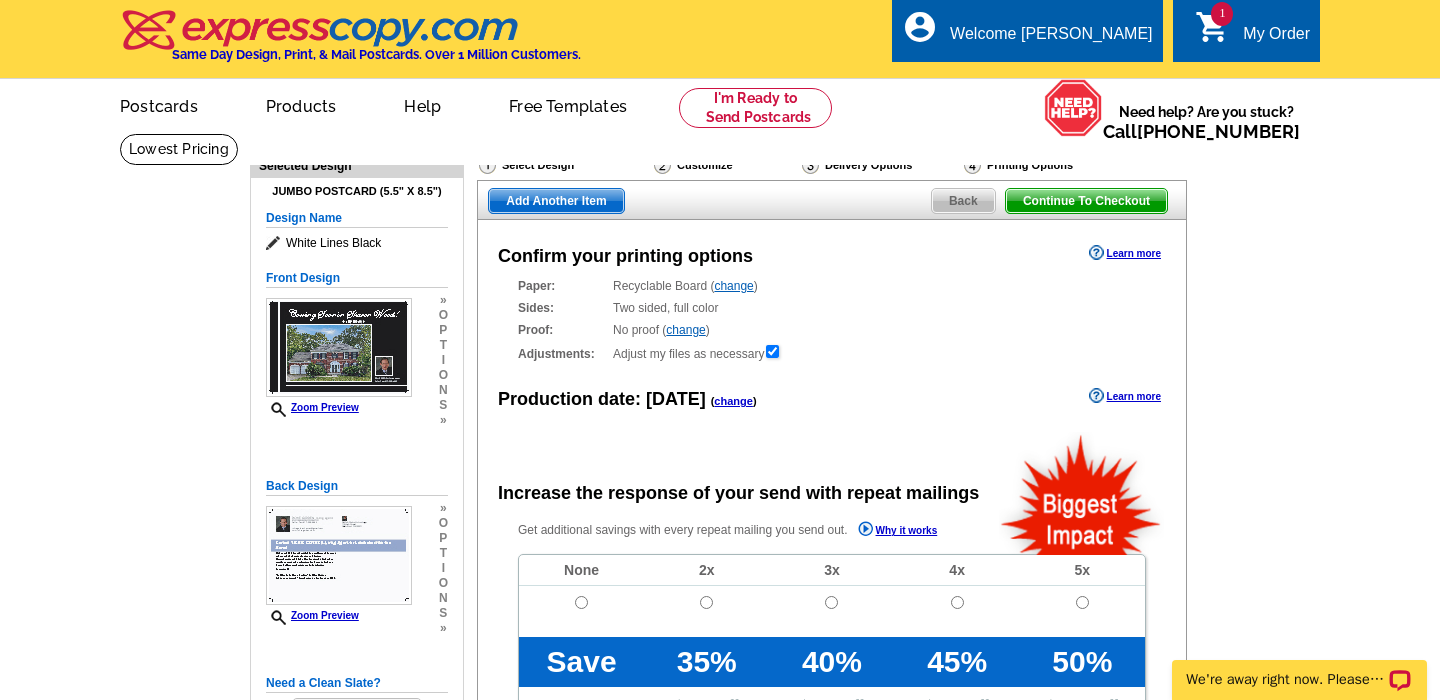 radio on "false" 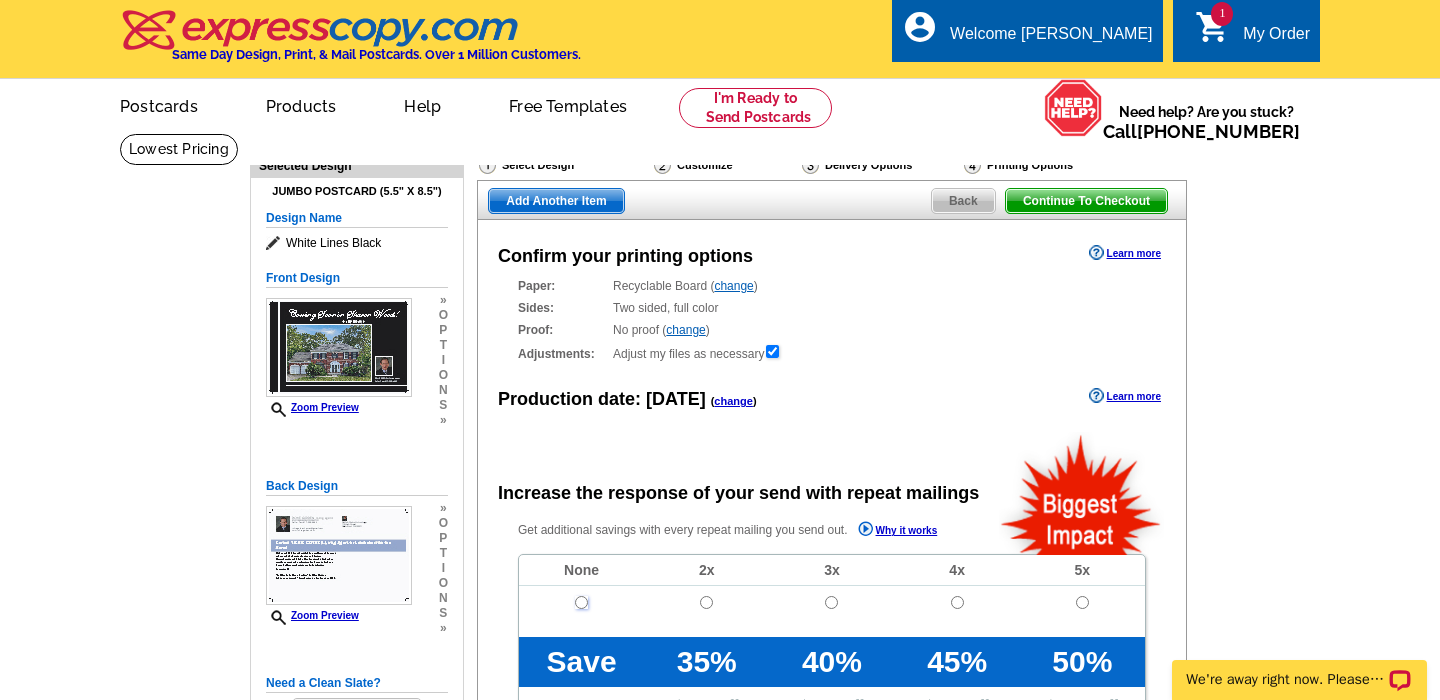 click at bounding box center (581, 602) 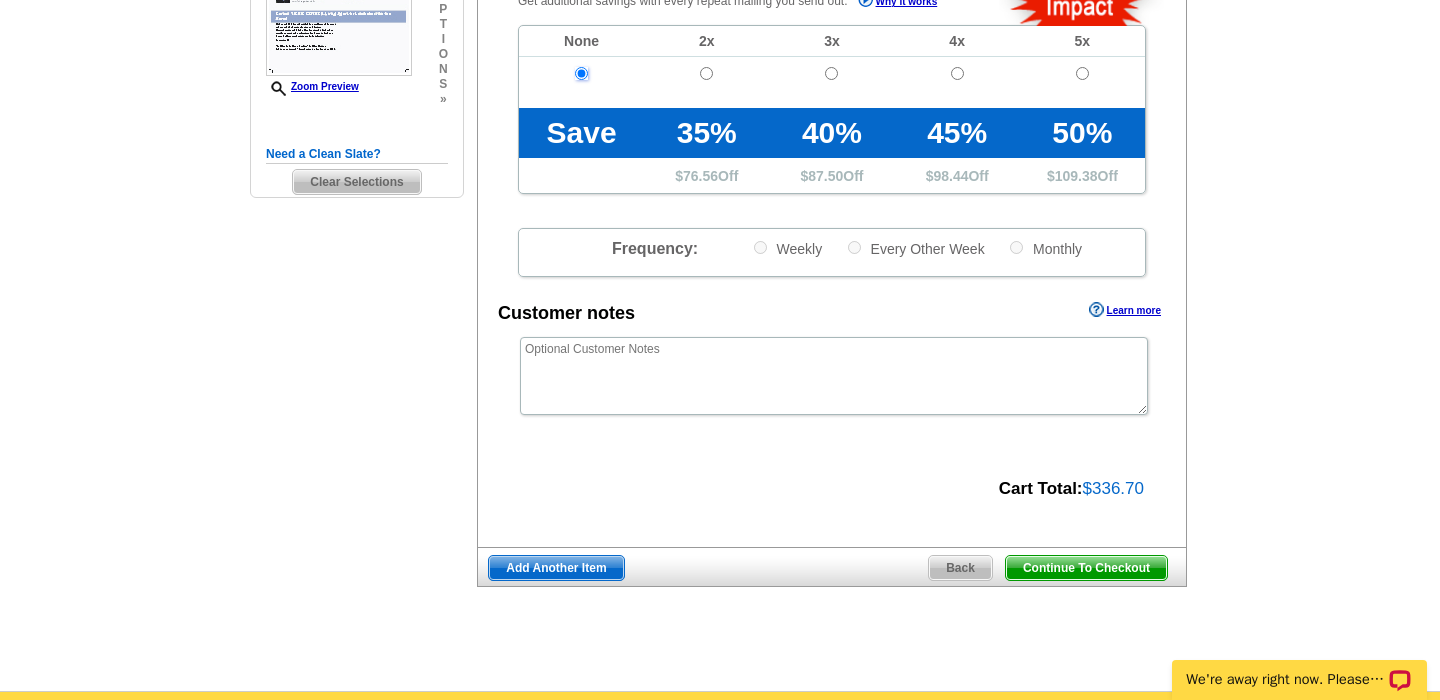 scroll, scrollTop: 531, scrollLeft: 0, axis: vertical 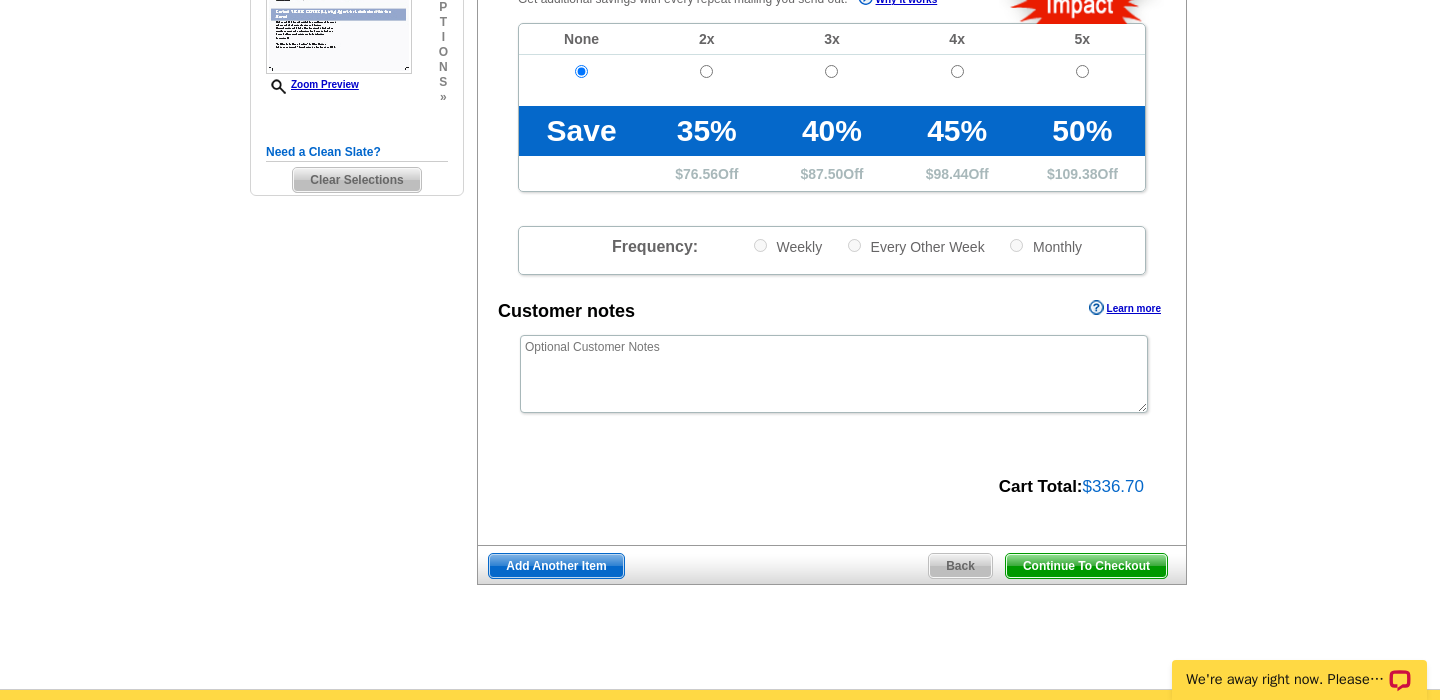 click on "Continue To Checkout" at bounding box center (1086, 566) 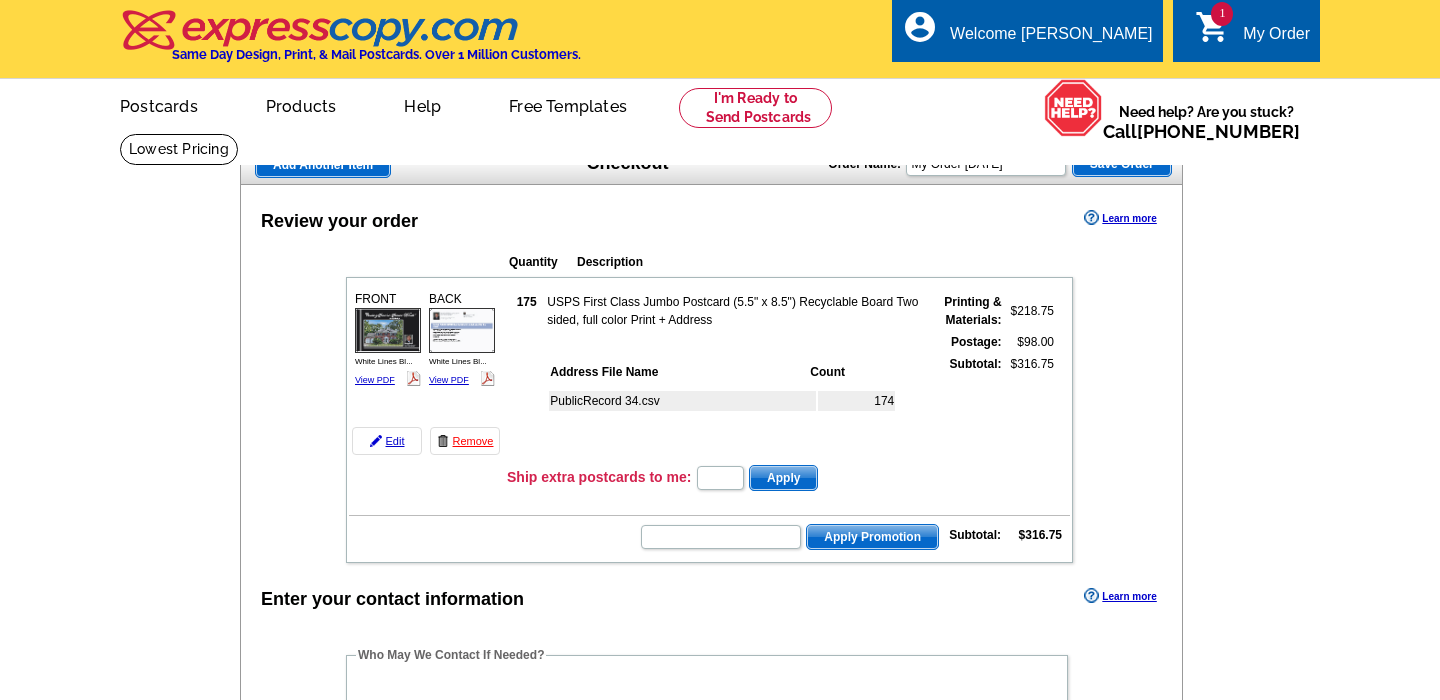 scroll, scrollTop: 0, scrollLeft: 0, axis: both 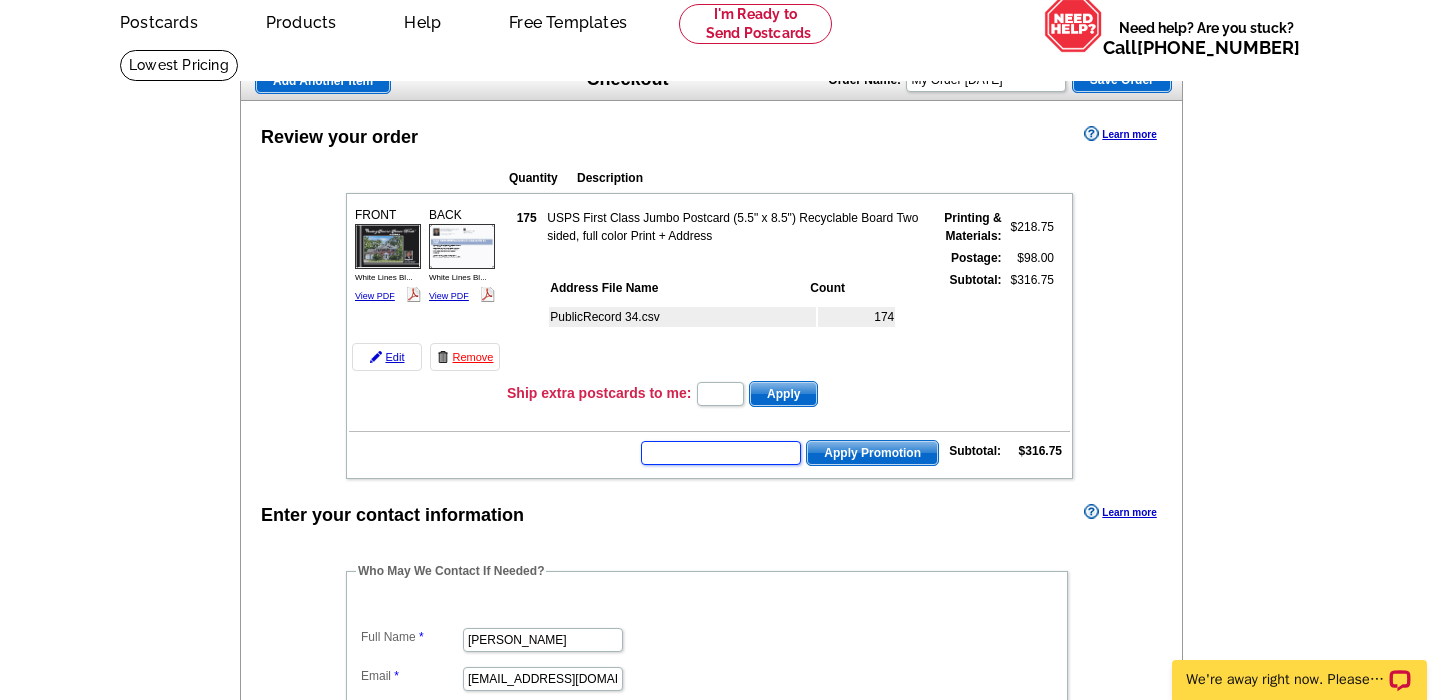 click at bounding box center (721, 453) 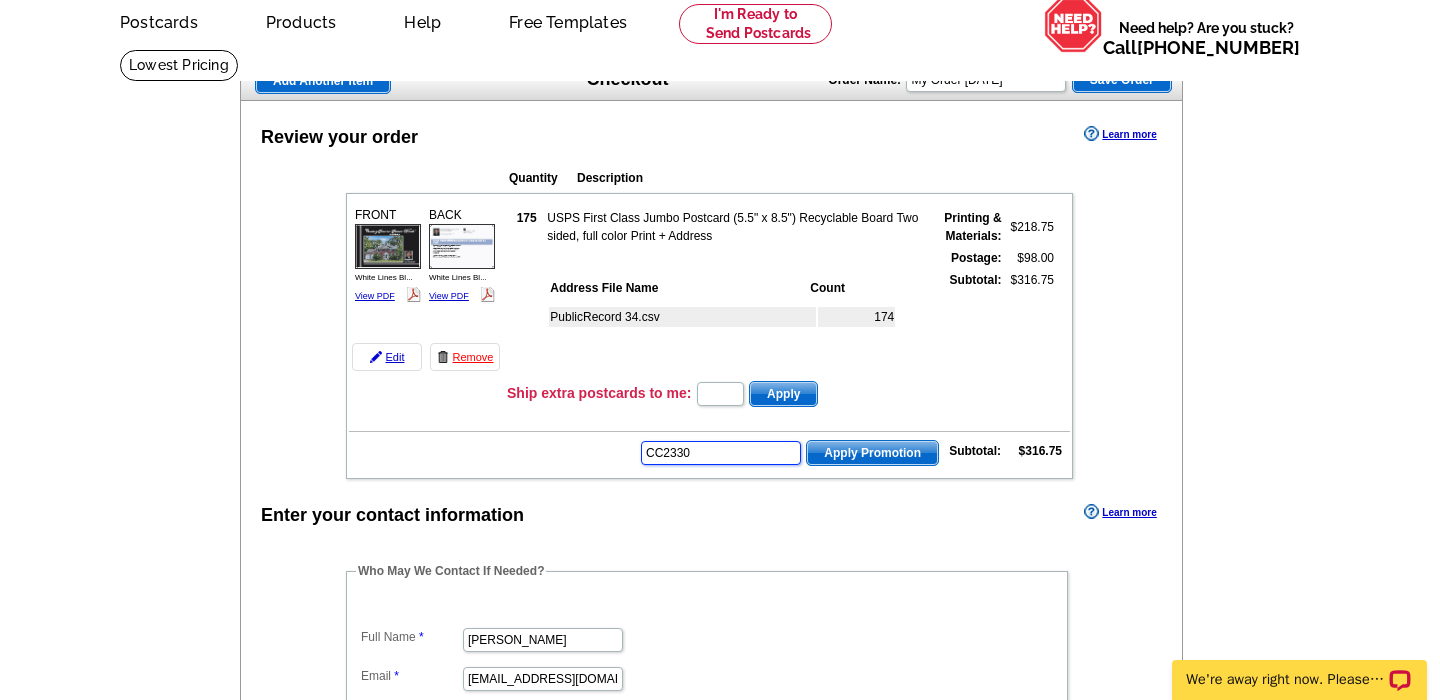 type on "CC2330" 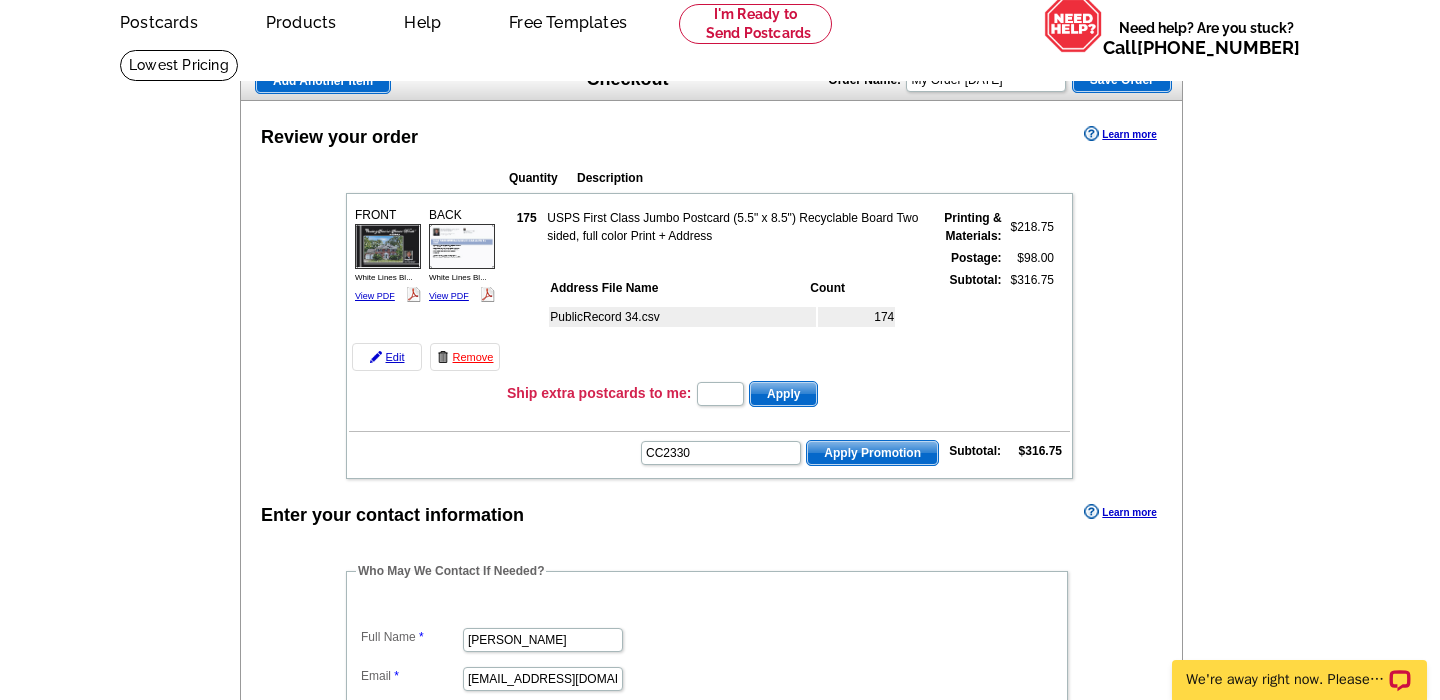 click on "Apply Promotion" at bounding box center [872, 453] 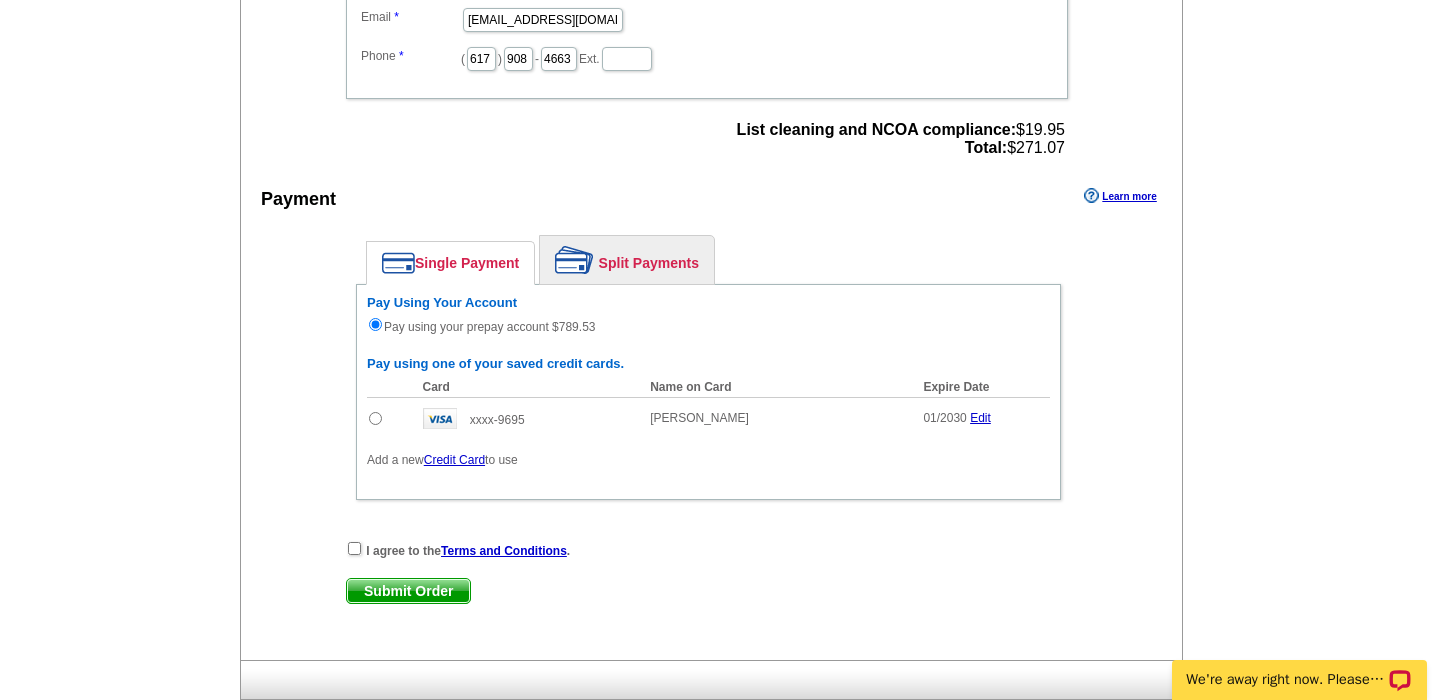 scroll, scrollTop: 810, scrollLeft: 0, axis: vertical 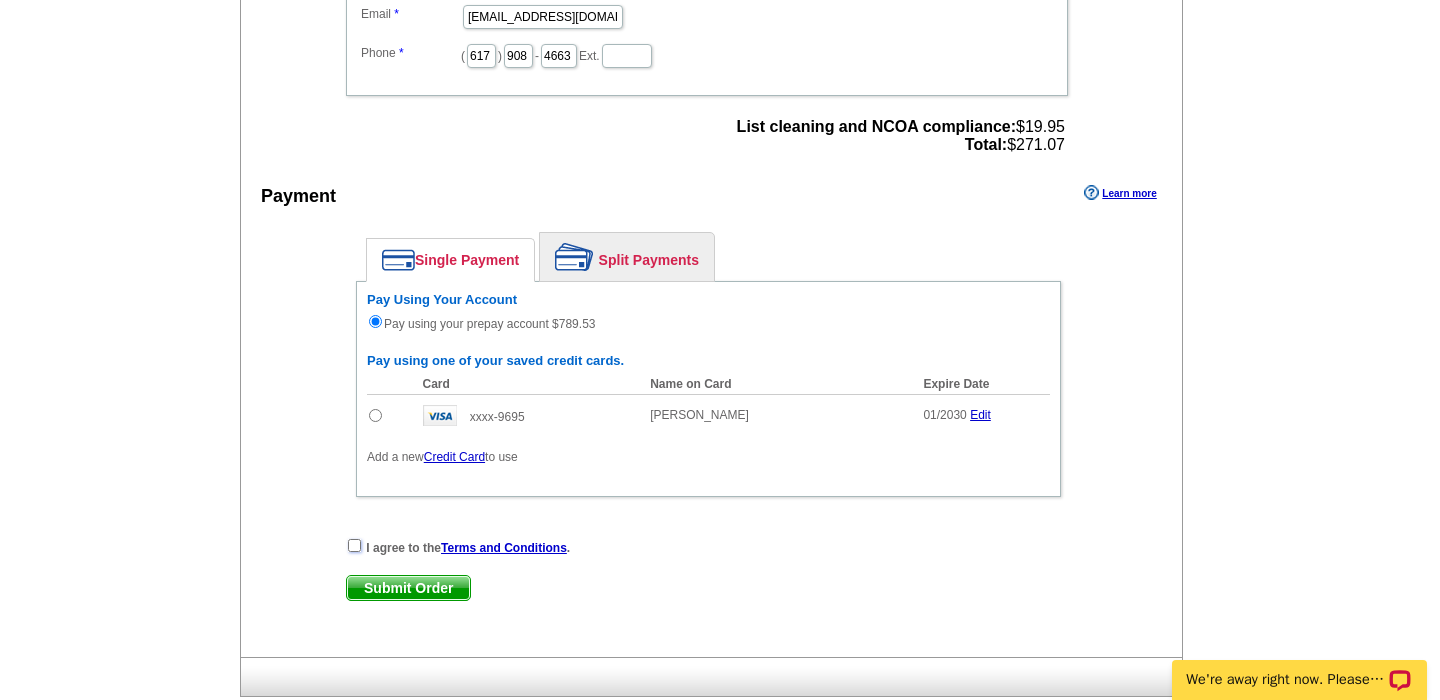 click at bounding box center (354, 545) 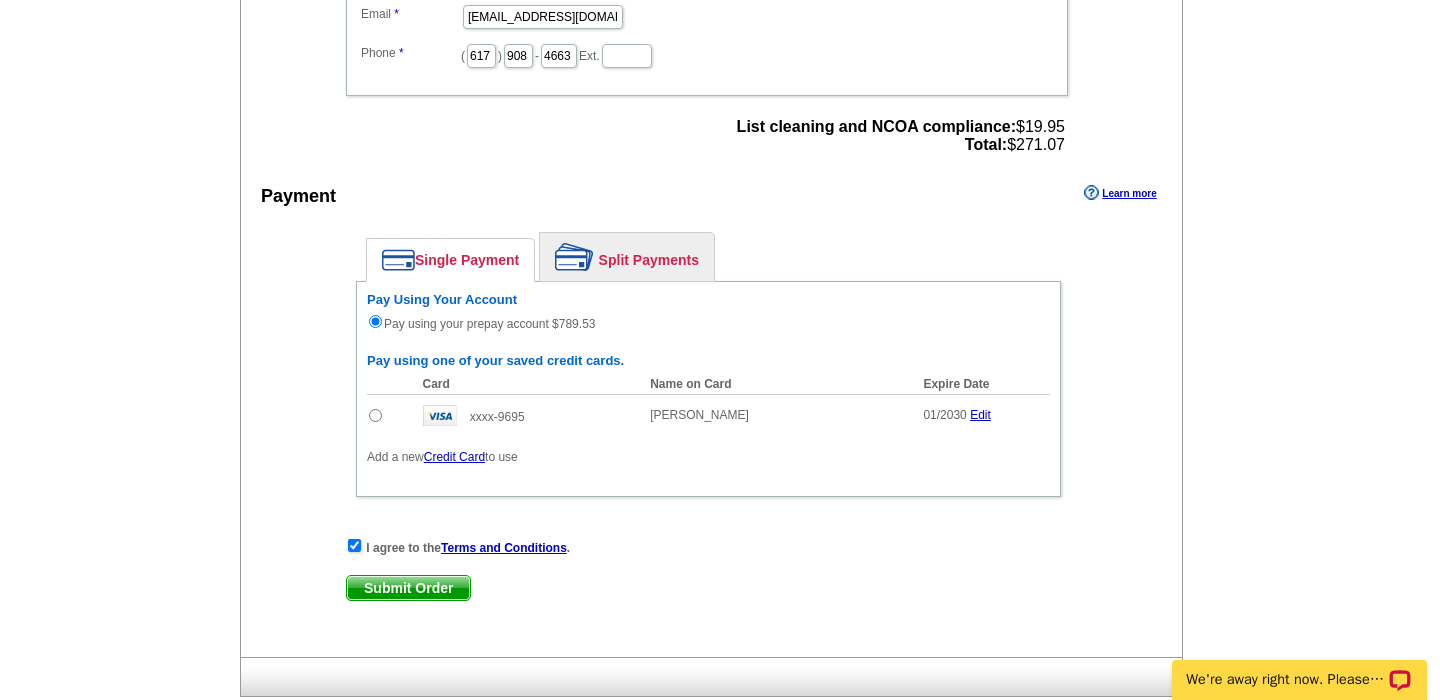 click on "Submit Order" at bounding box center [408, 588] 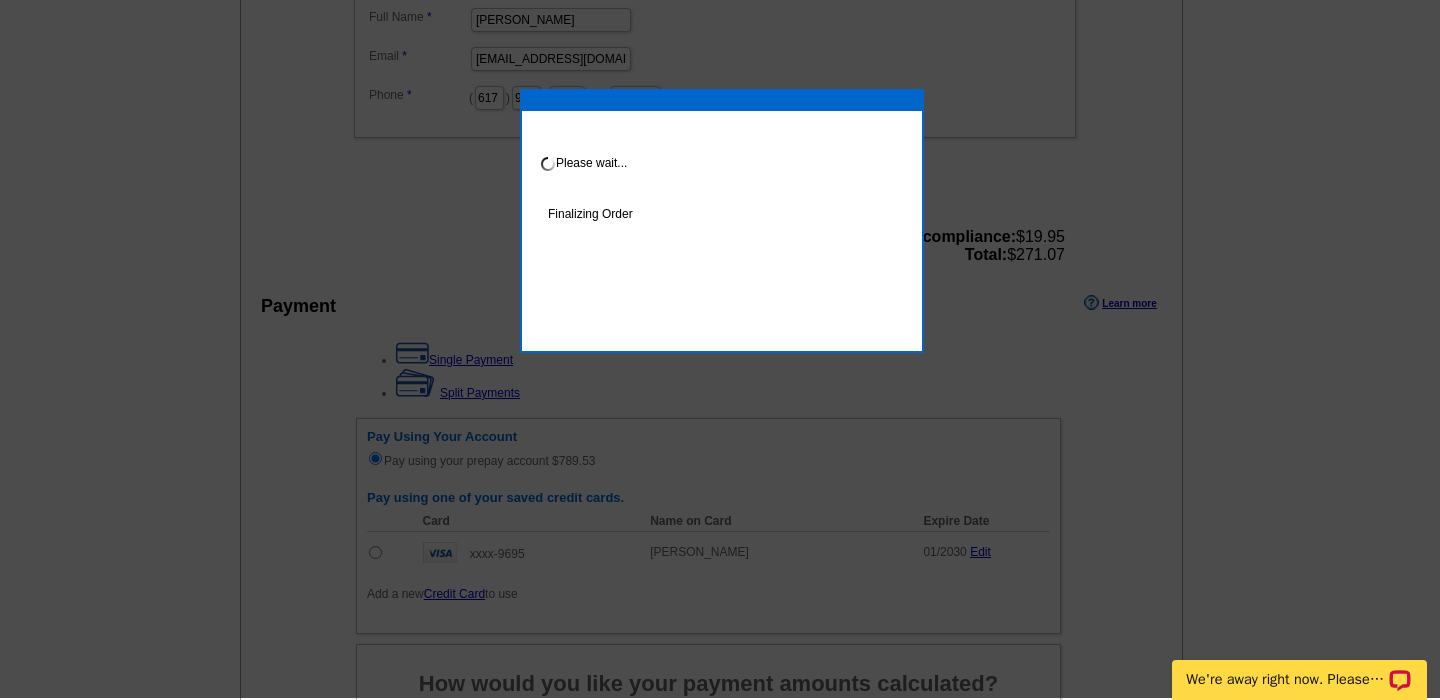 scroll, scrollTop: 799, scrollLeft: 0, axis: vertical 